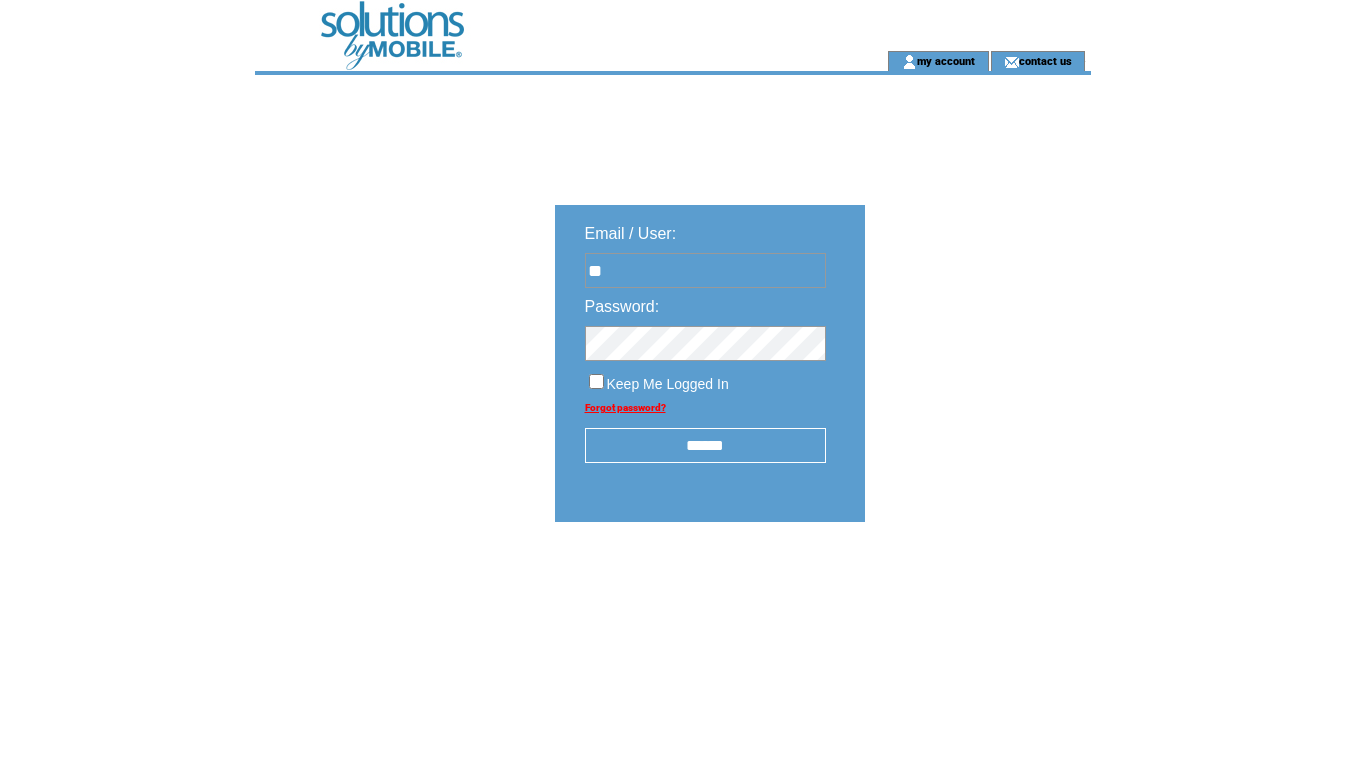scroll, scrollTop: 0, scrollLeft: 0, axis: both 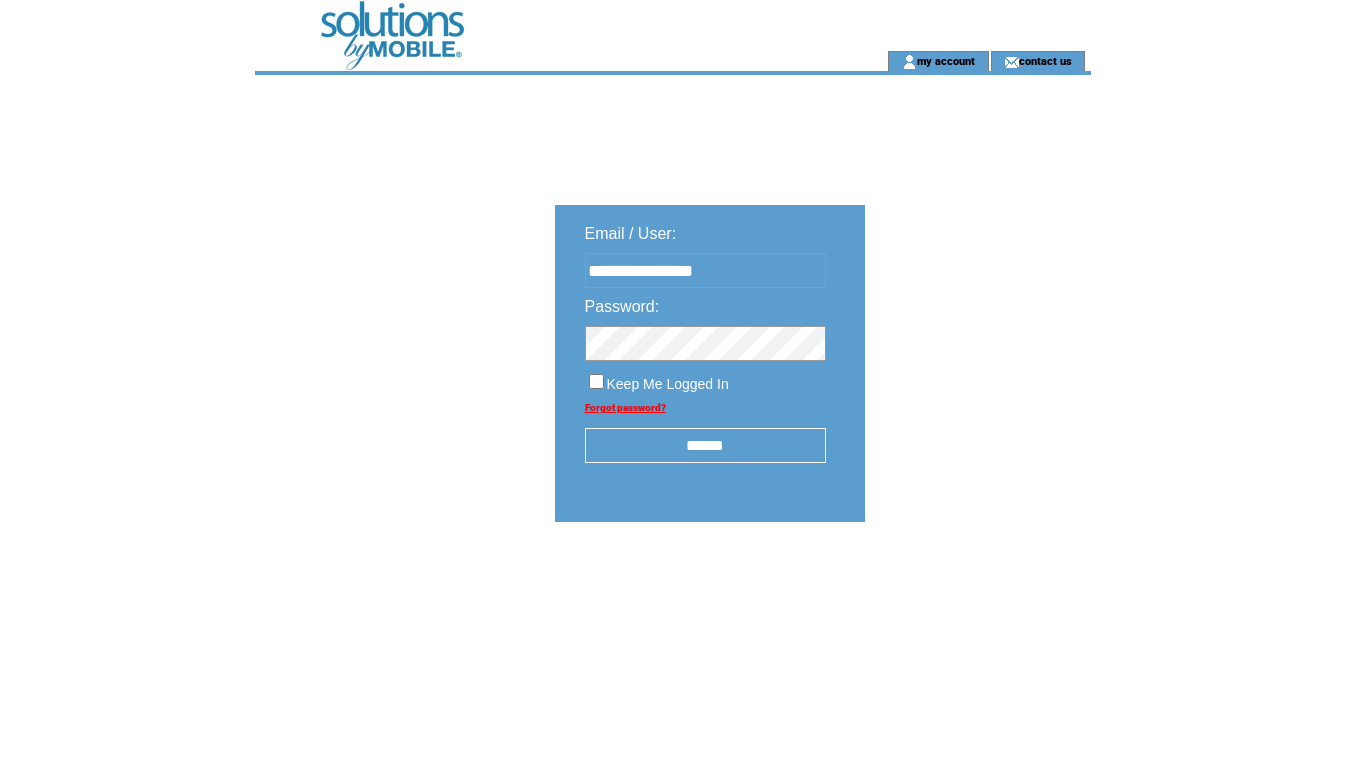 click on "******" at bounding box center (705, 445) 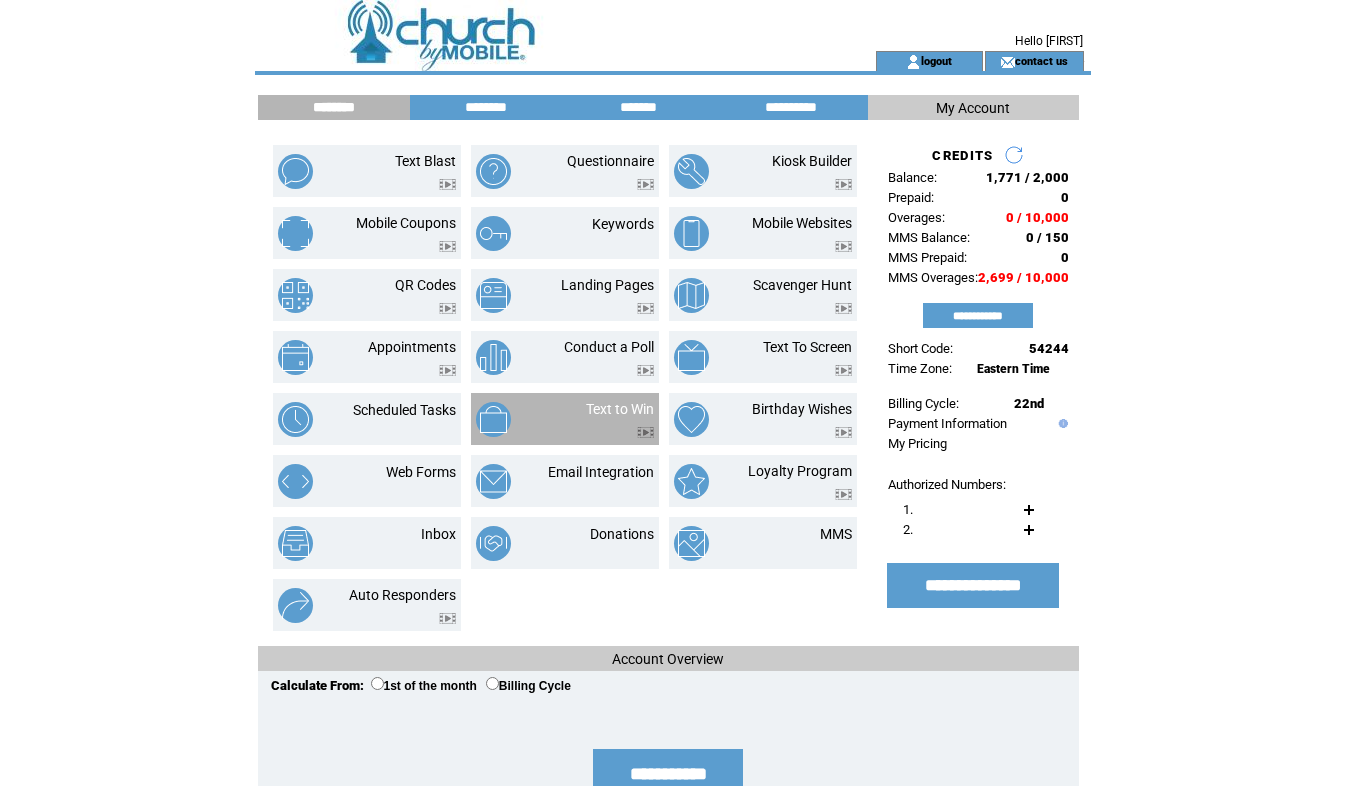 scroll, scrollTop: 0, scrollLeft: 0, axis: both 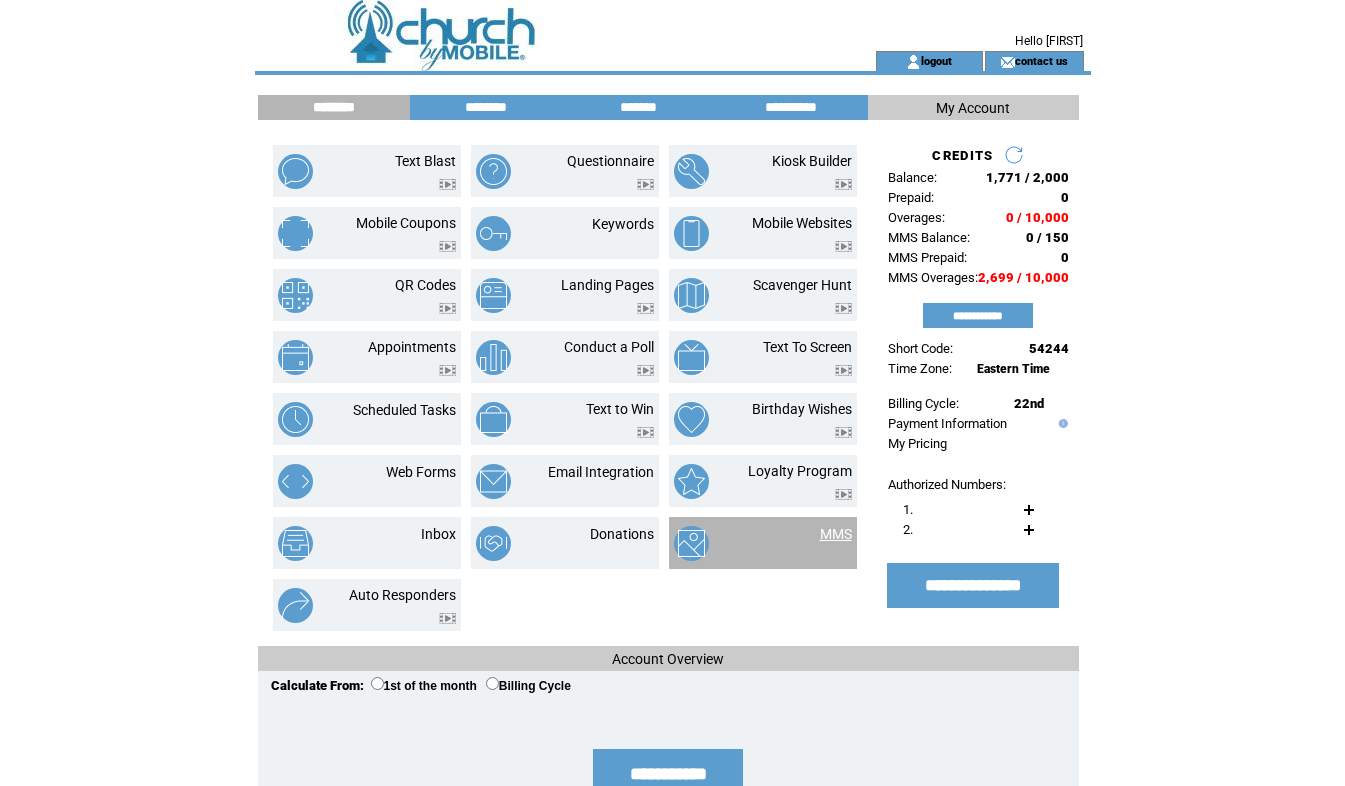 click on "MMS" at bounding box center [836, 534] 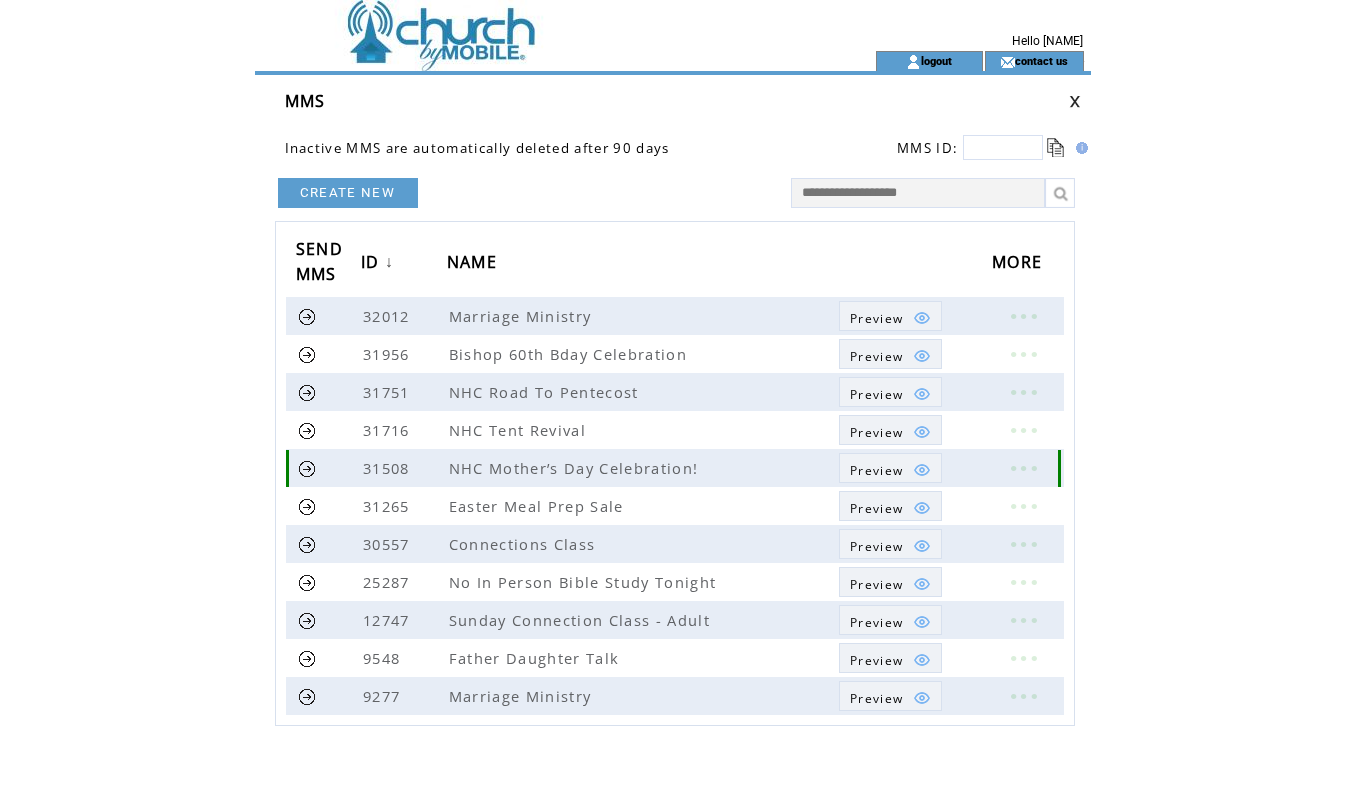 scroll, scrollTop: 0, scrollLeft: 0, axis: both 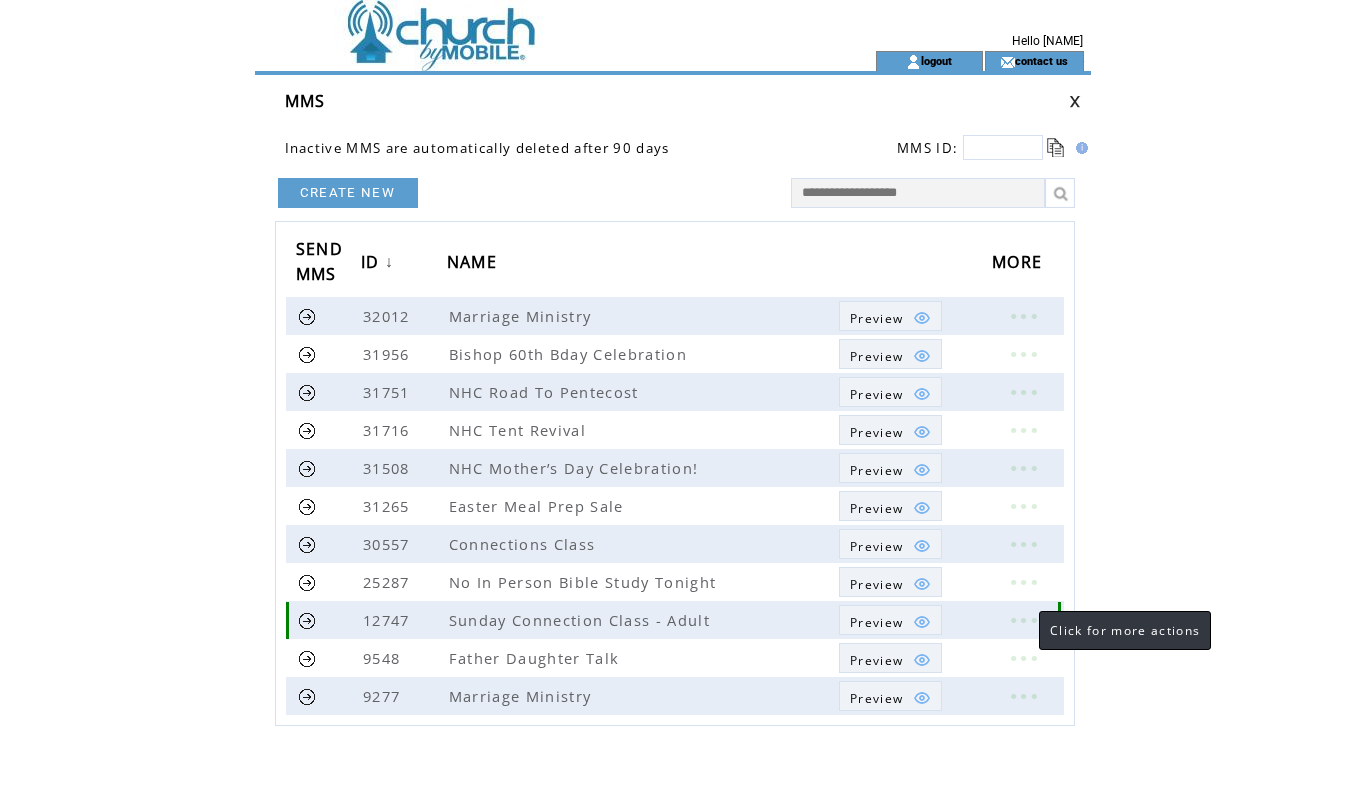 click at bounding box center (1023, 620) 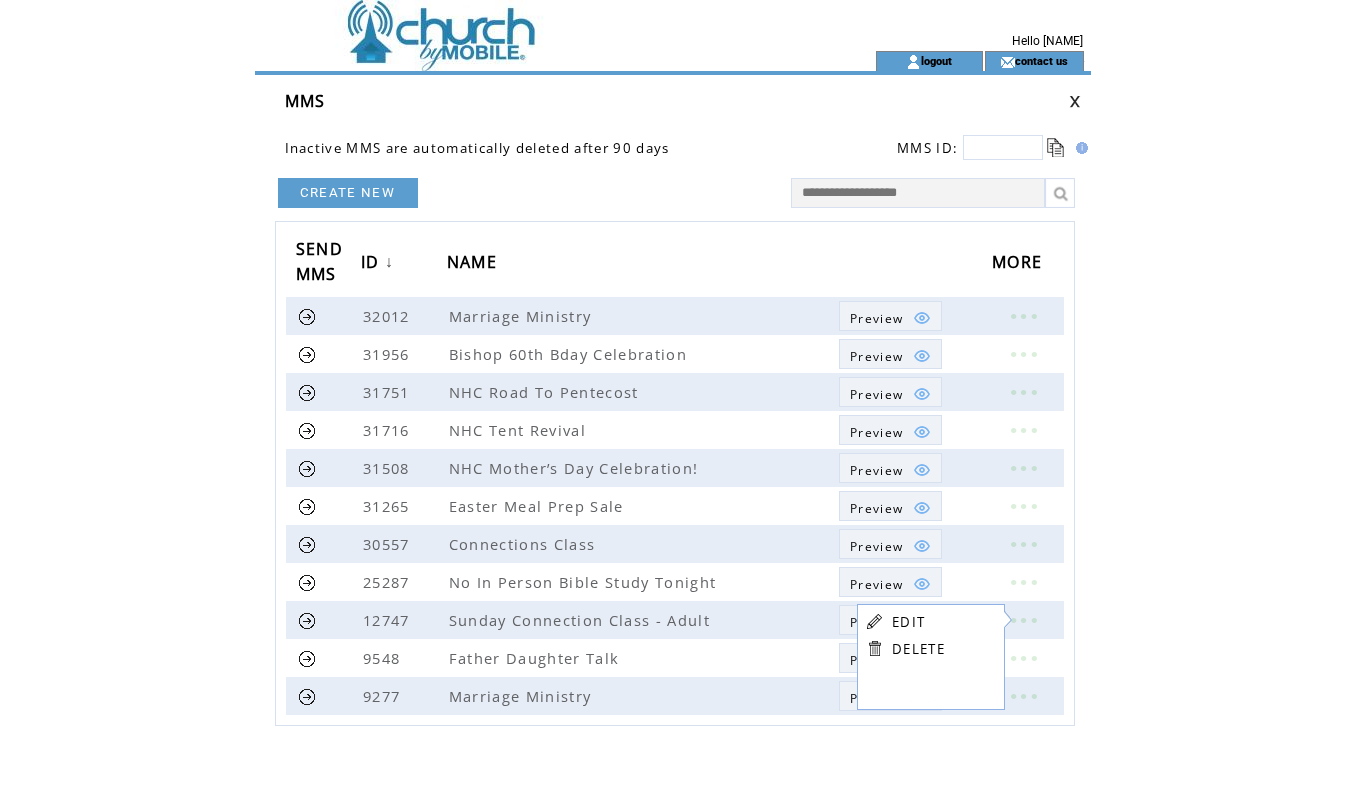 click on "EDIT" at bounding box center [908, 622] 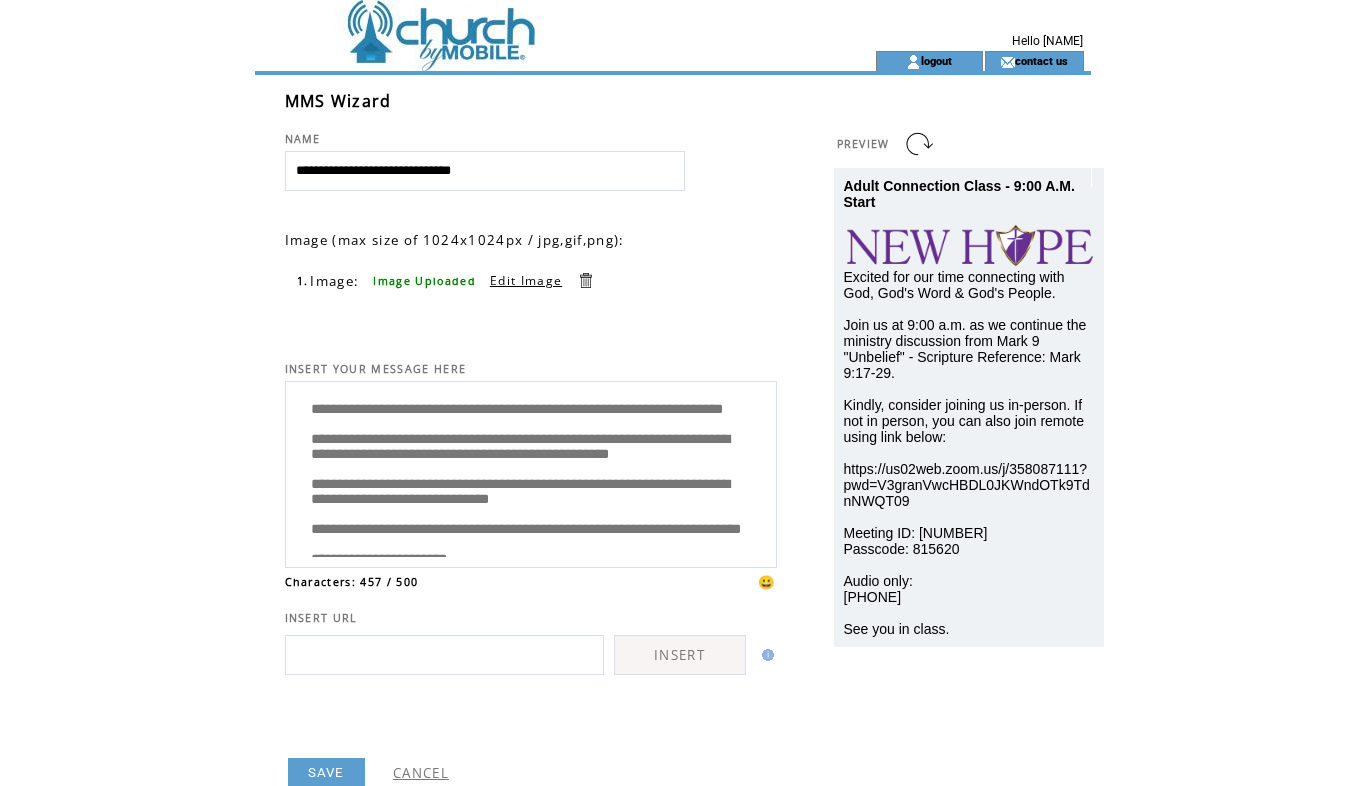 scroll, scrollTop: 0, scrollLeft: 0, axis: both 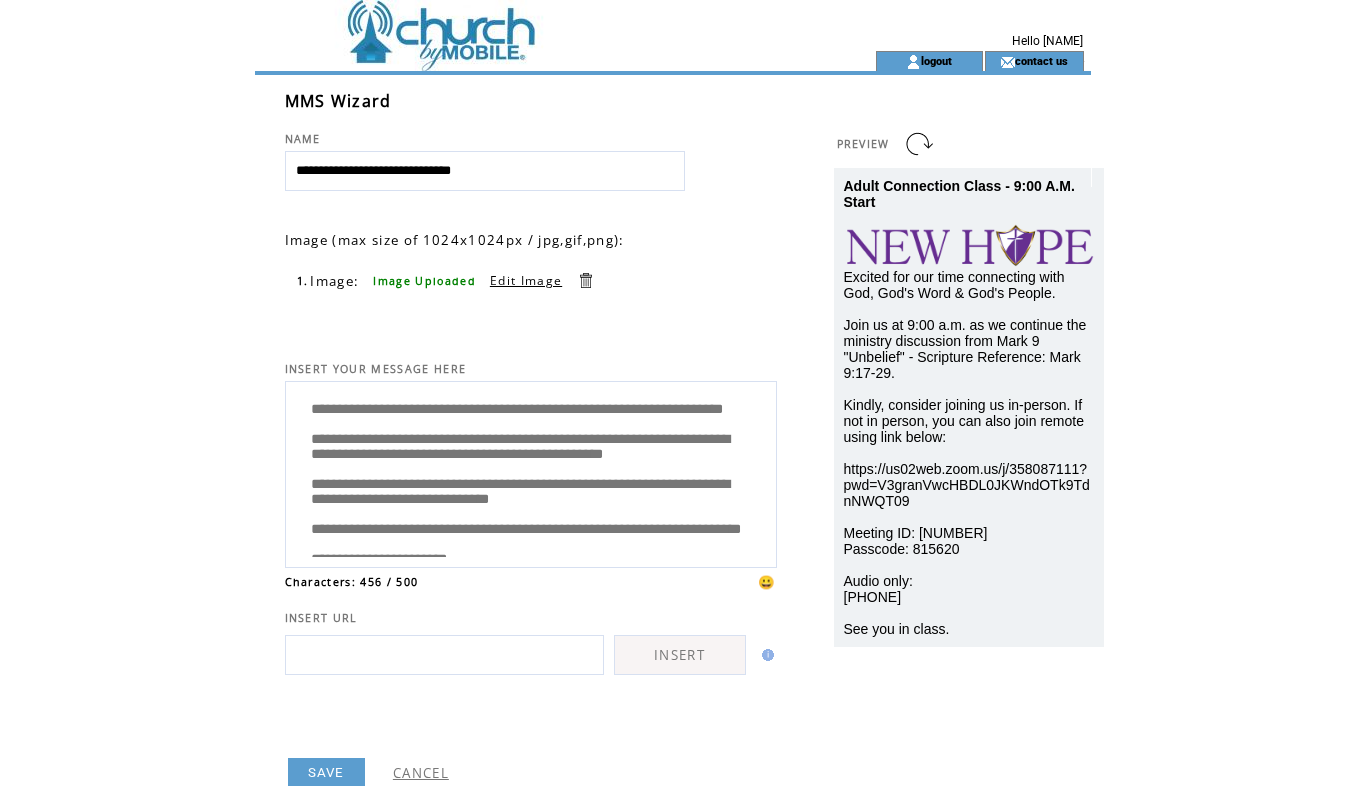 drag, startPoint x: 504, startPoint y: 488, endPoint x: 629, endPoint y: 444, distance: 132.51793 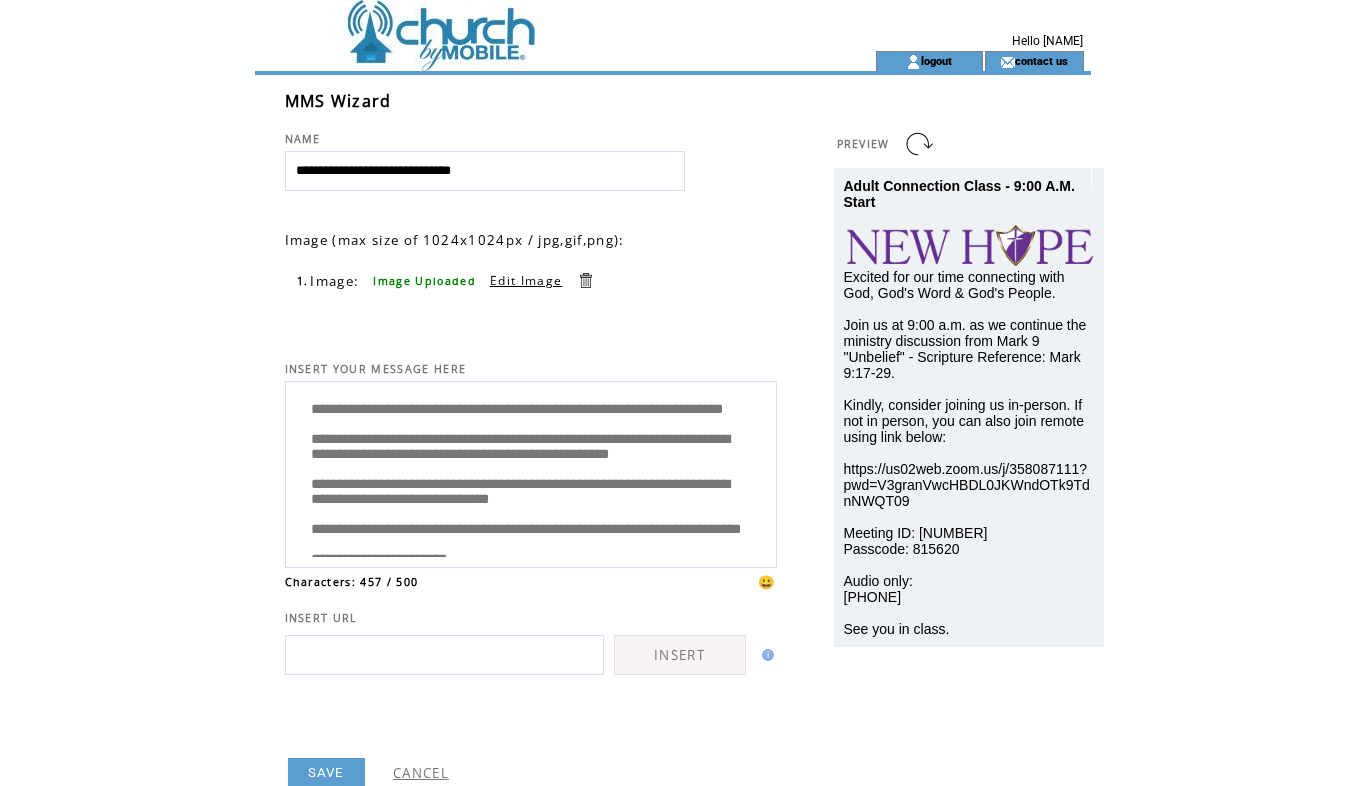 click on "**********" at bounding box center (531, 472) 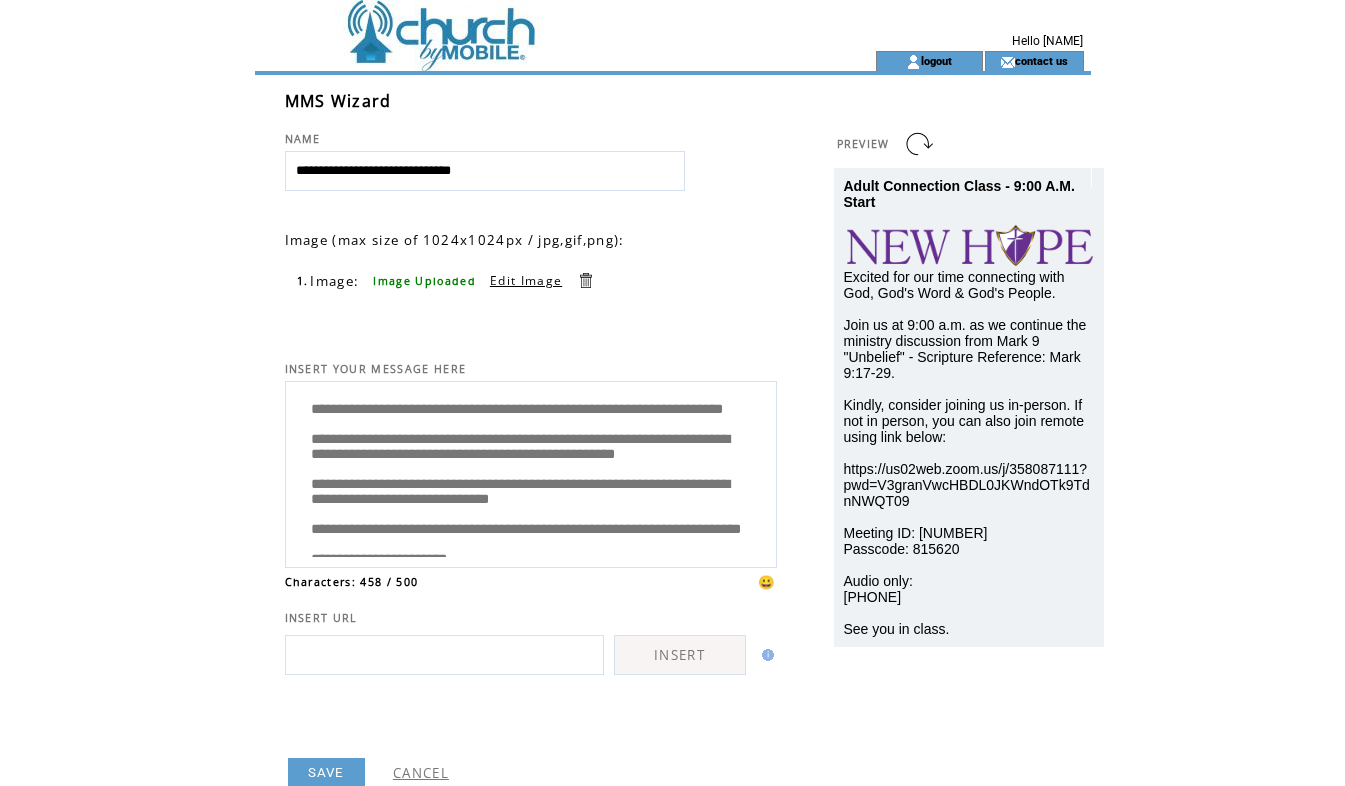 click on "**********" at bounding box center (531, 472) 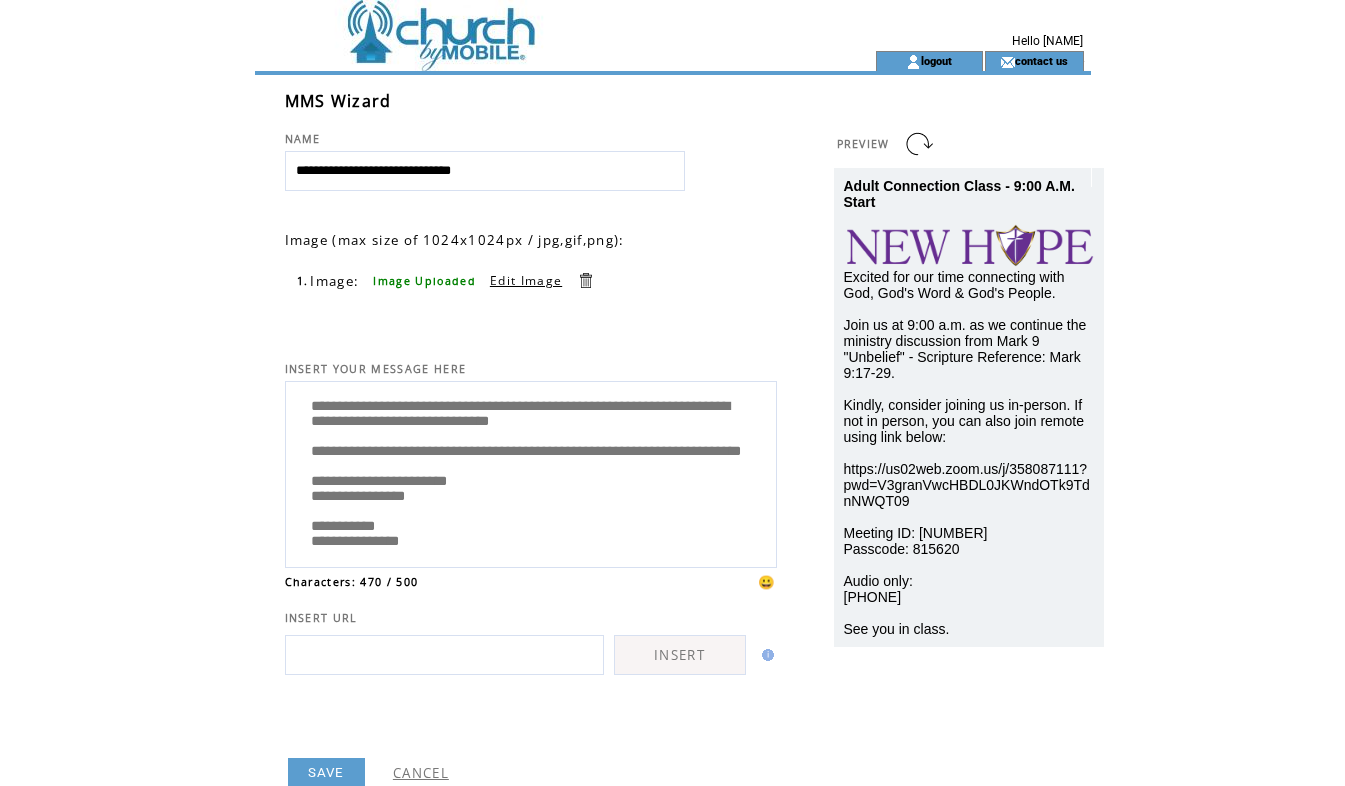 scroll, scrollTop: 97, scrollLeft: 0, axis: vertical 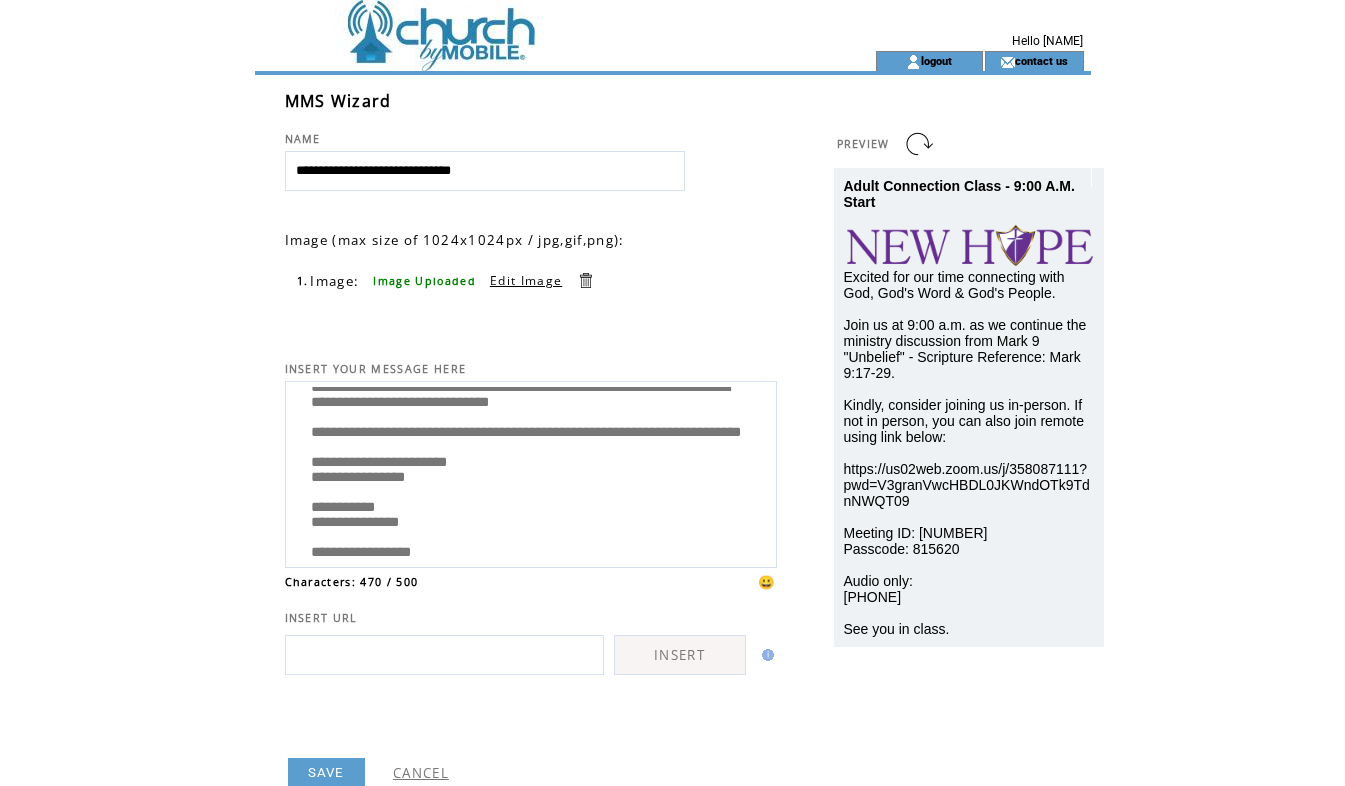 drag, startPoint x: 307, startPoint y: 453, endPoint x: 367, endPoint y: 457, distance: 60.133186 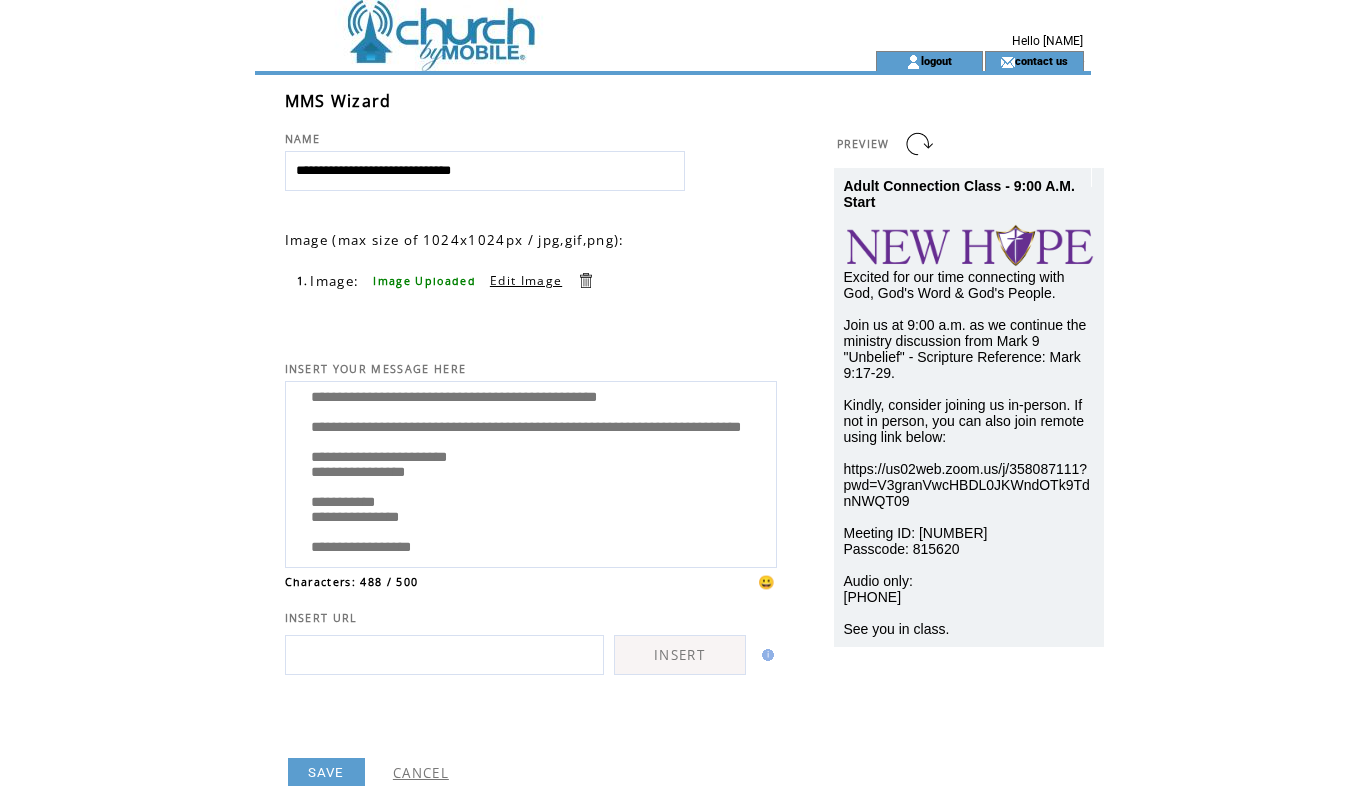scroll, scrollTop: 0, scrollLeft: 0, axis: both 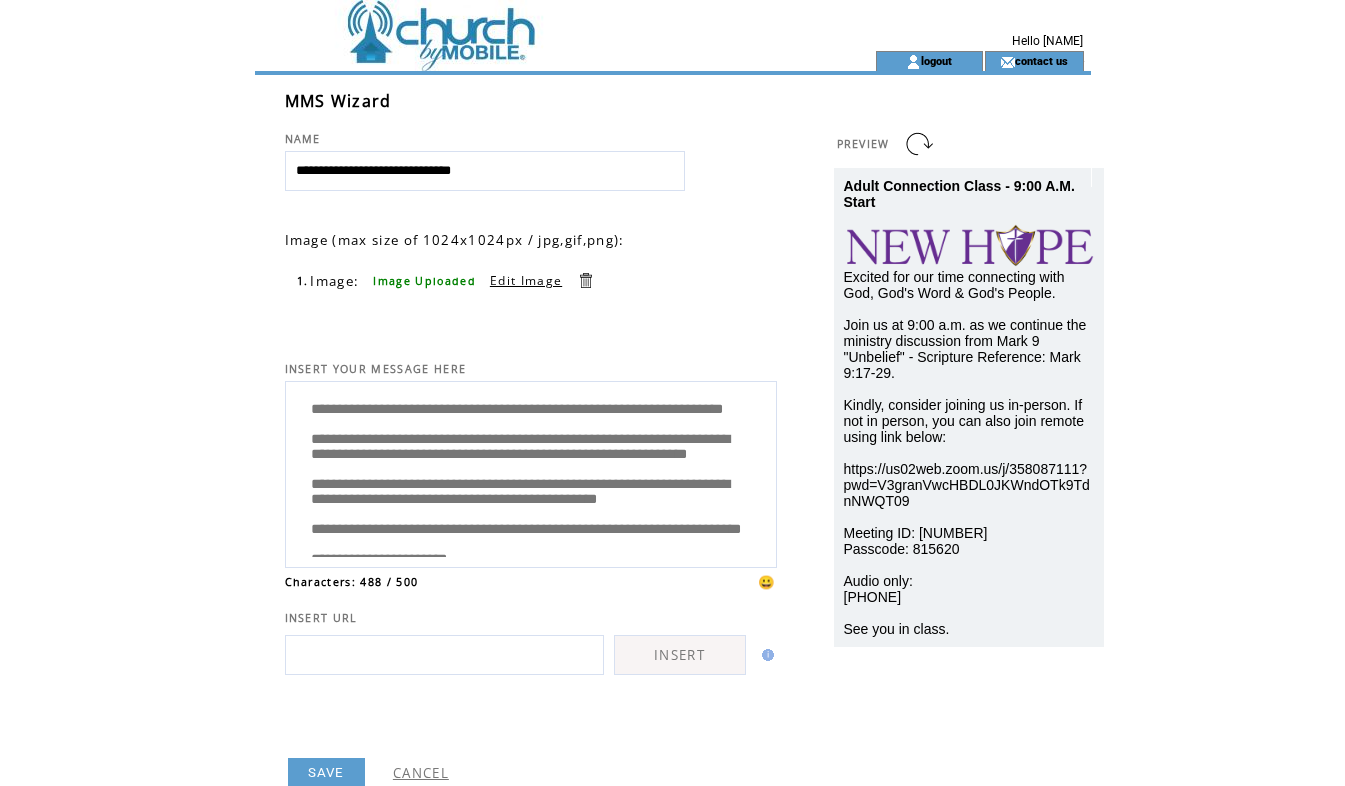 type on "**********" 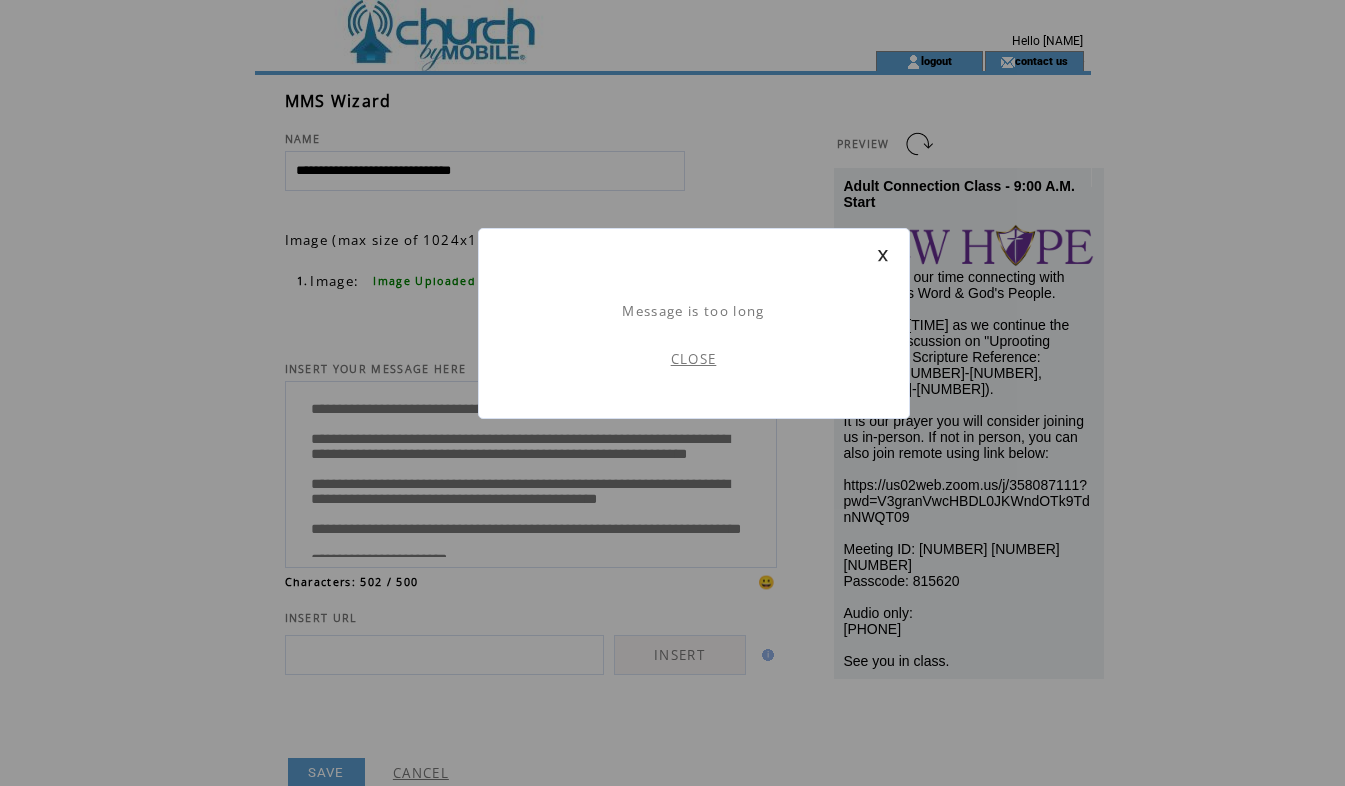 scroll, scrollTop: 1, scrollLeft: 0, axis: vertical 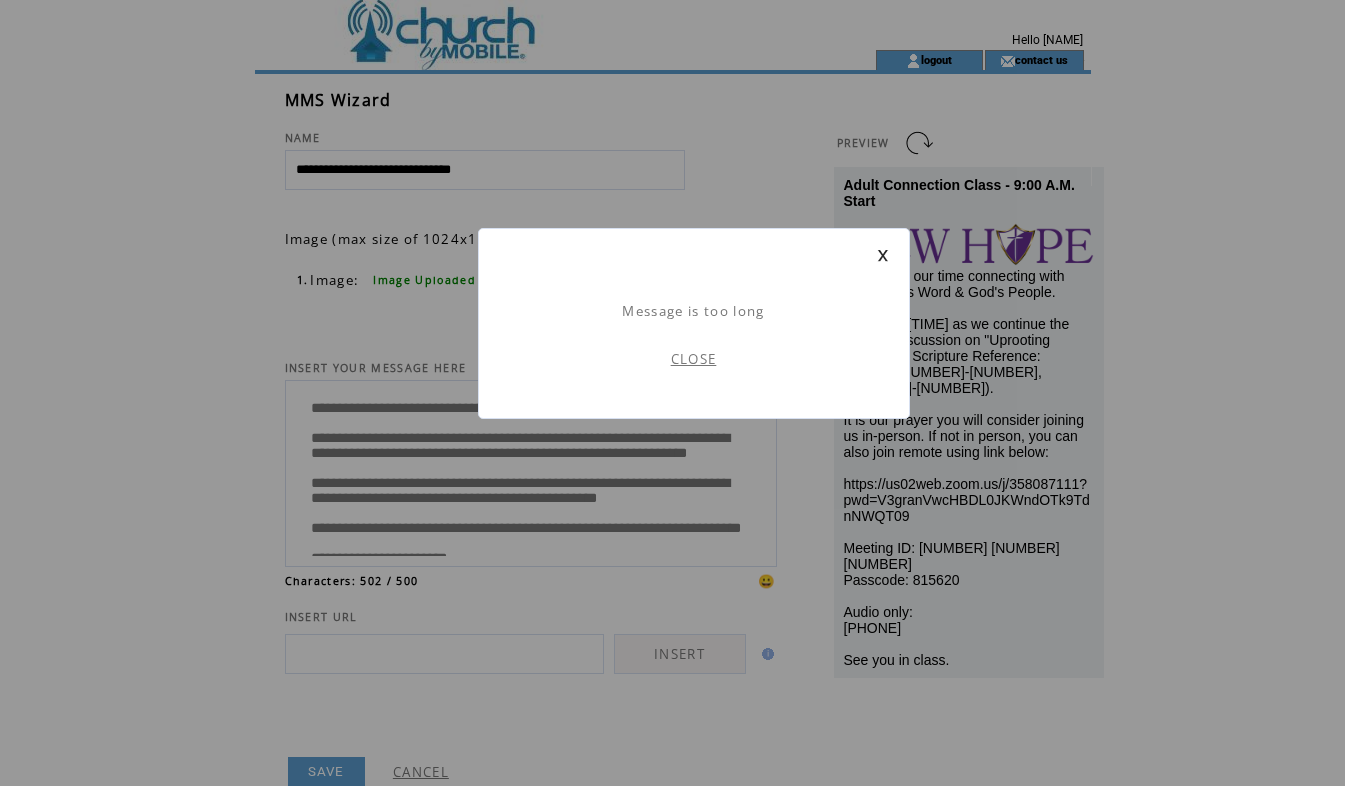 click on "CLOSE" at bounding box center (694, 359) 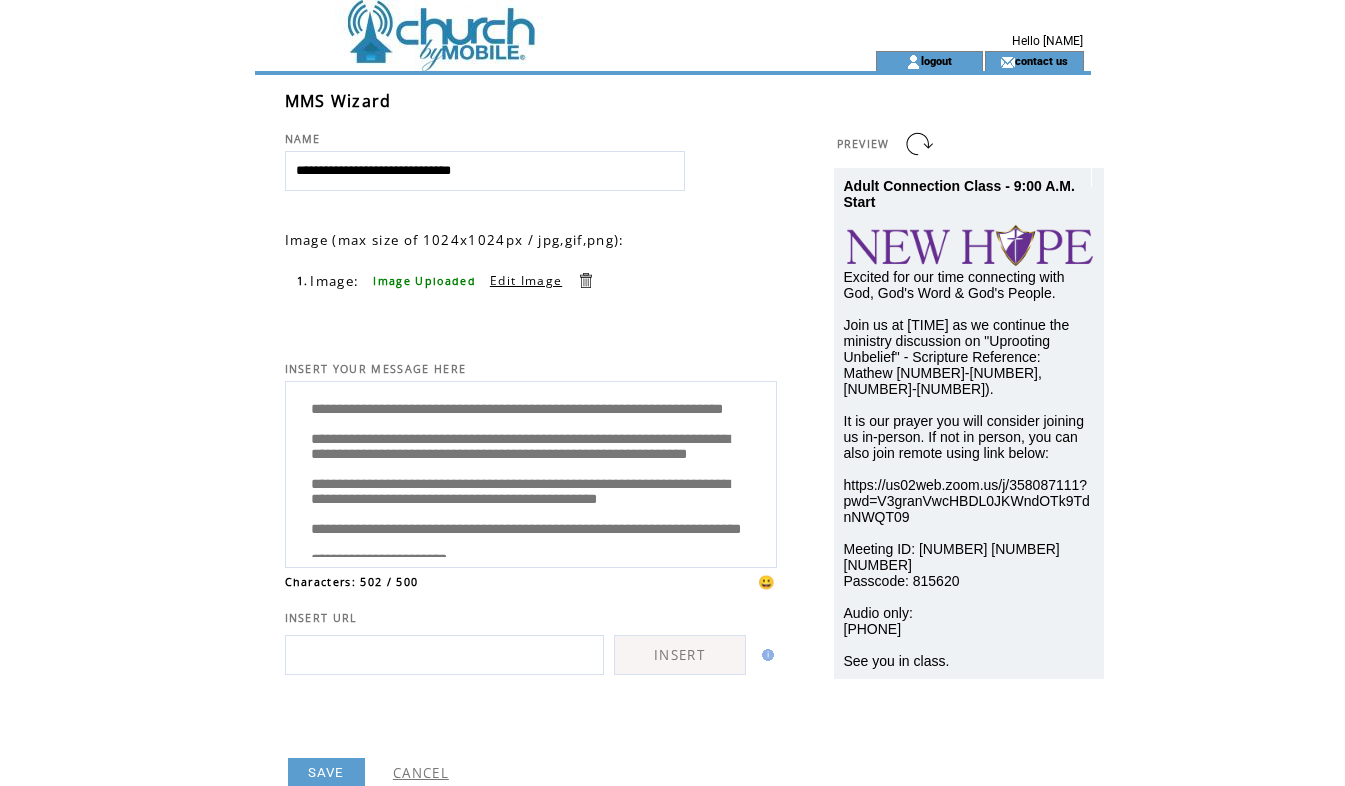 click on "**********" at bounding box center [531, 472] 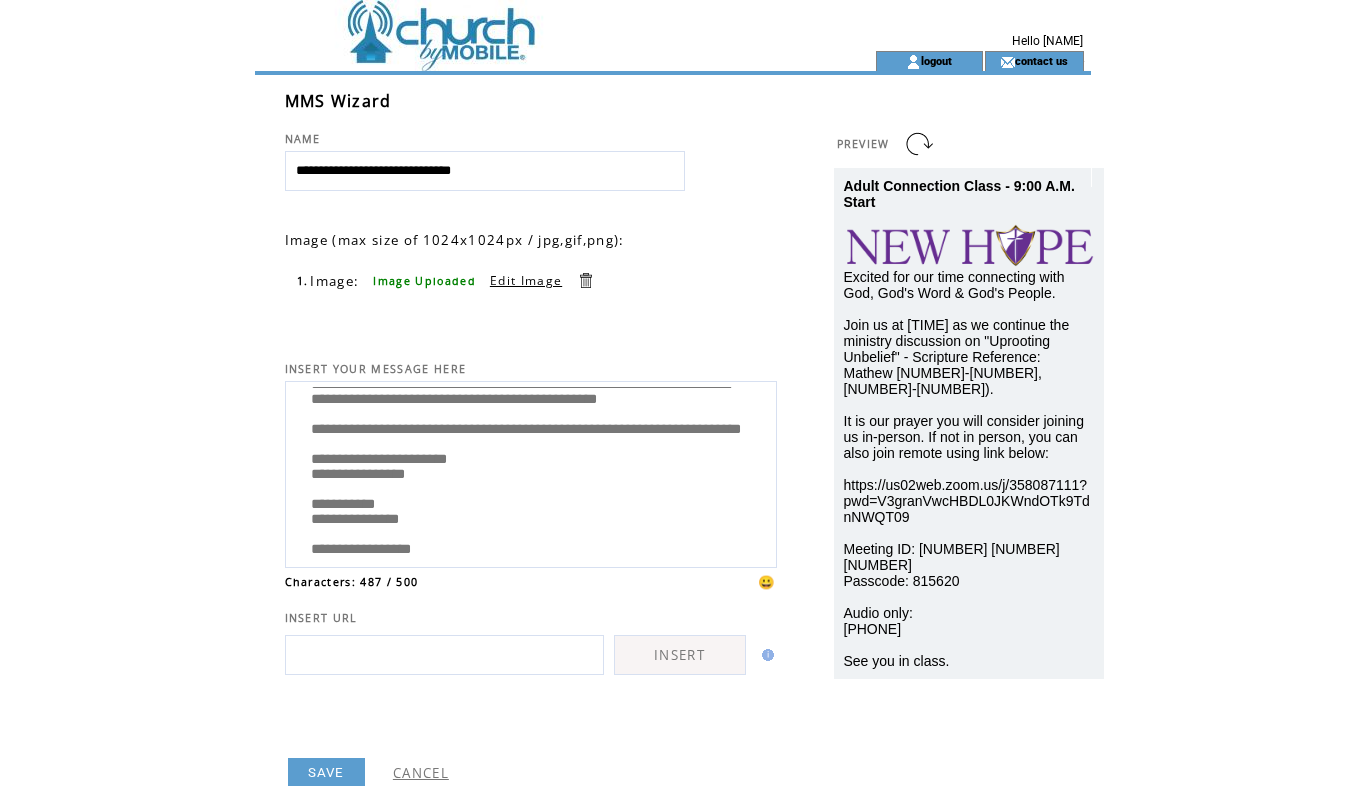 scroll, scrollTop: 102, scrollLeft: 0, axis: vertical 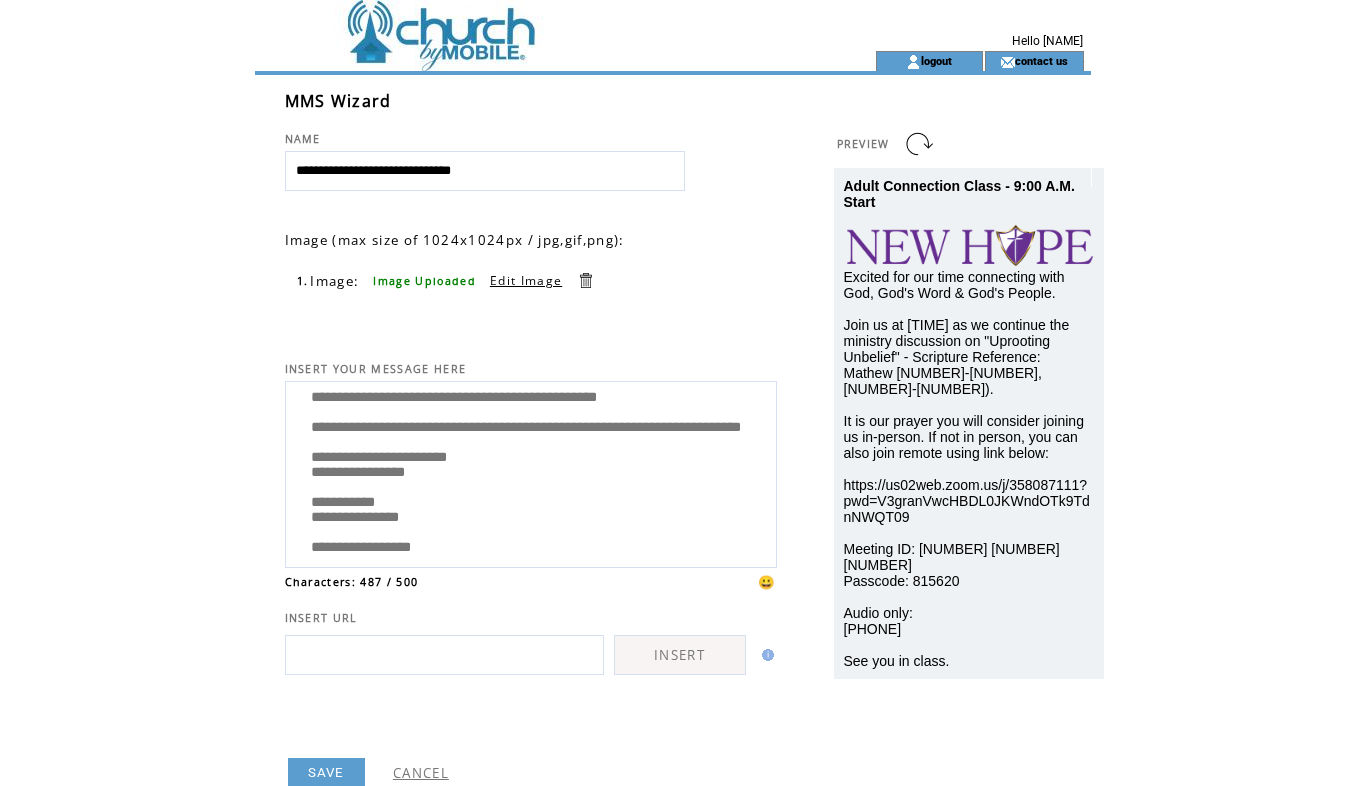 click on "**********" at bounding box center [531, 472] 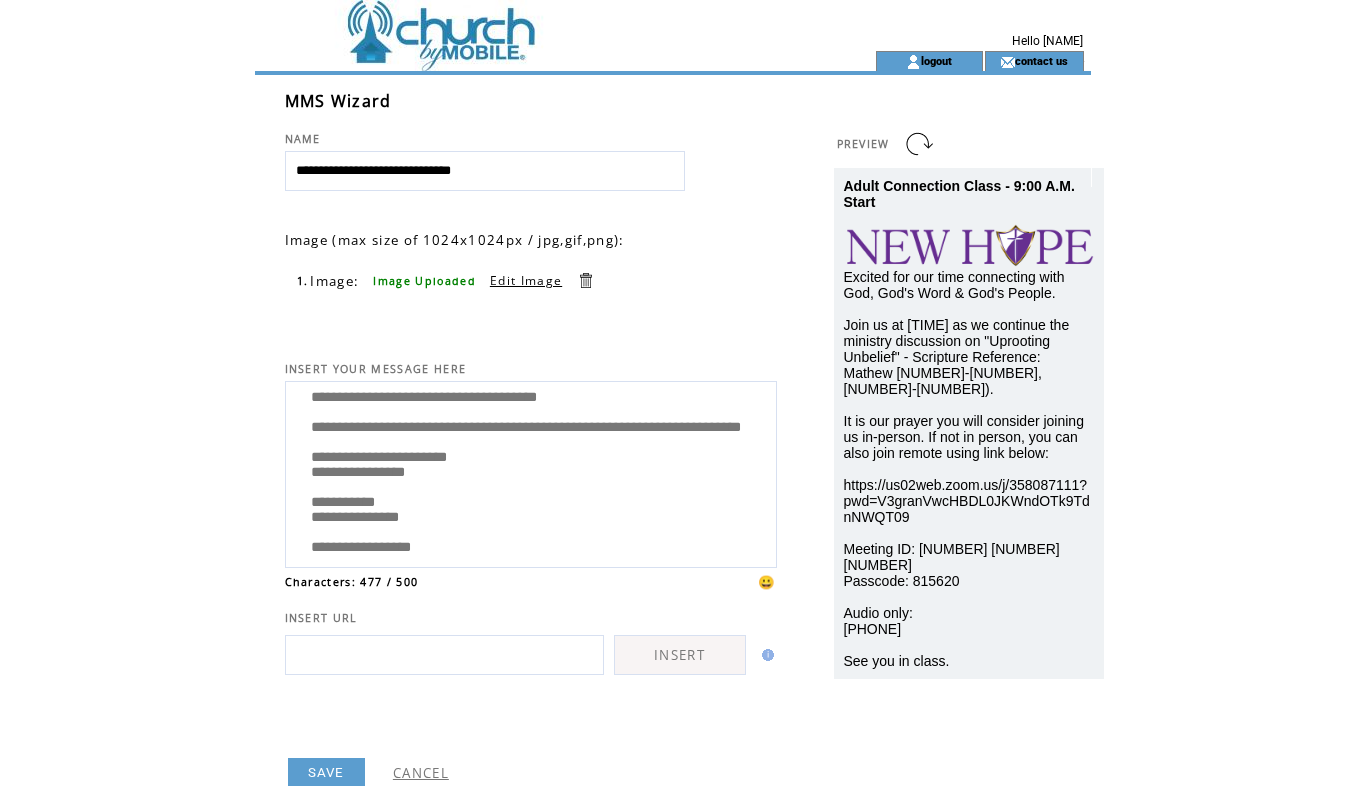 type on "**********" 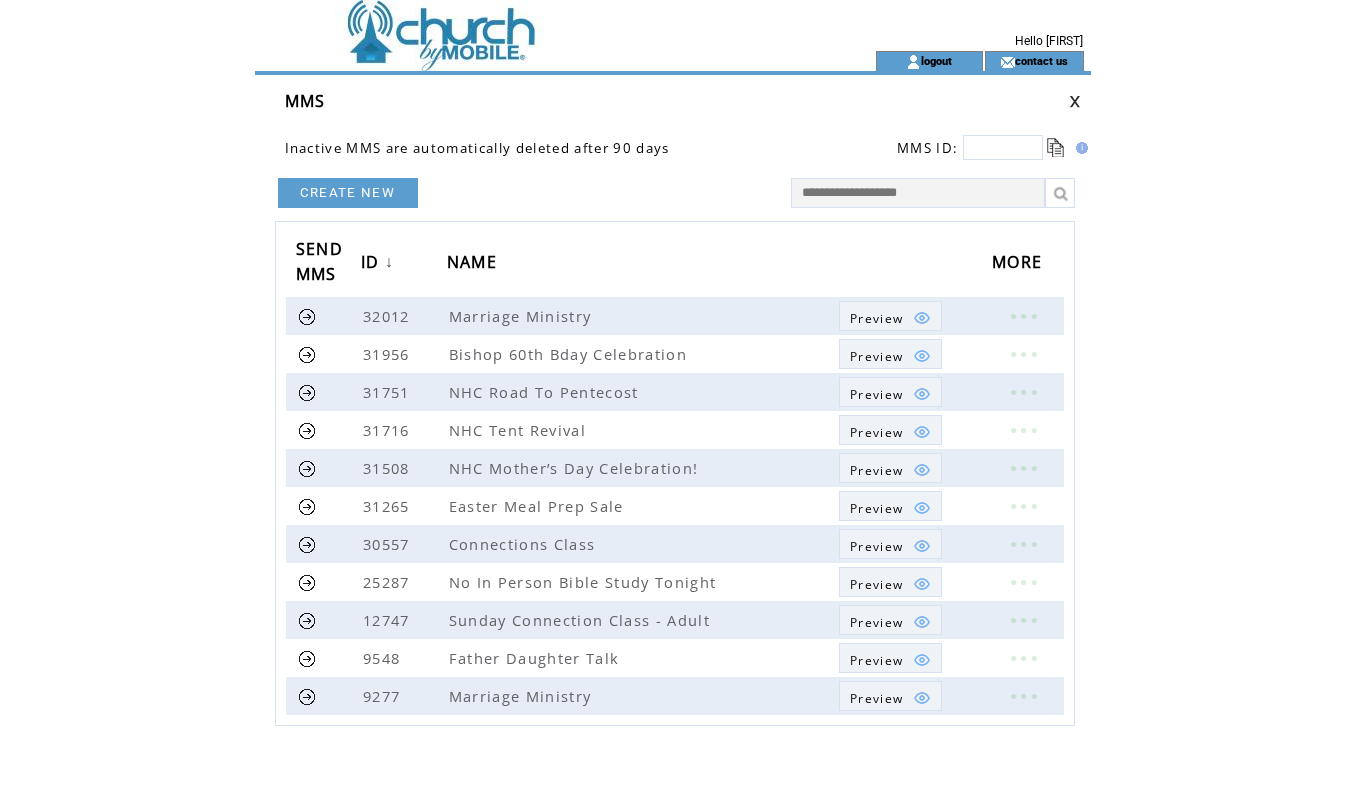 scroll, scrollTop: 0, scrollLeft: 0, axis: both 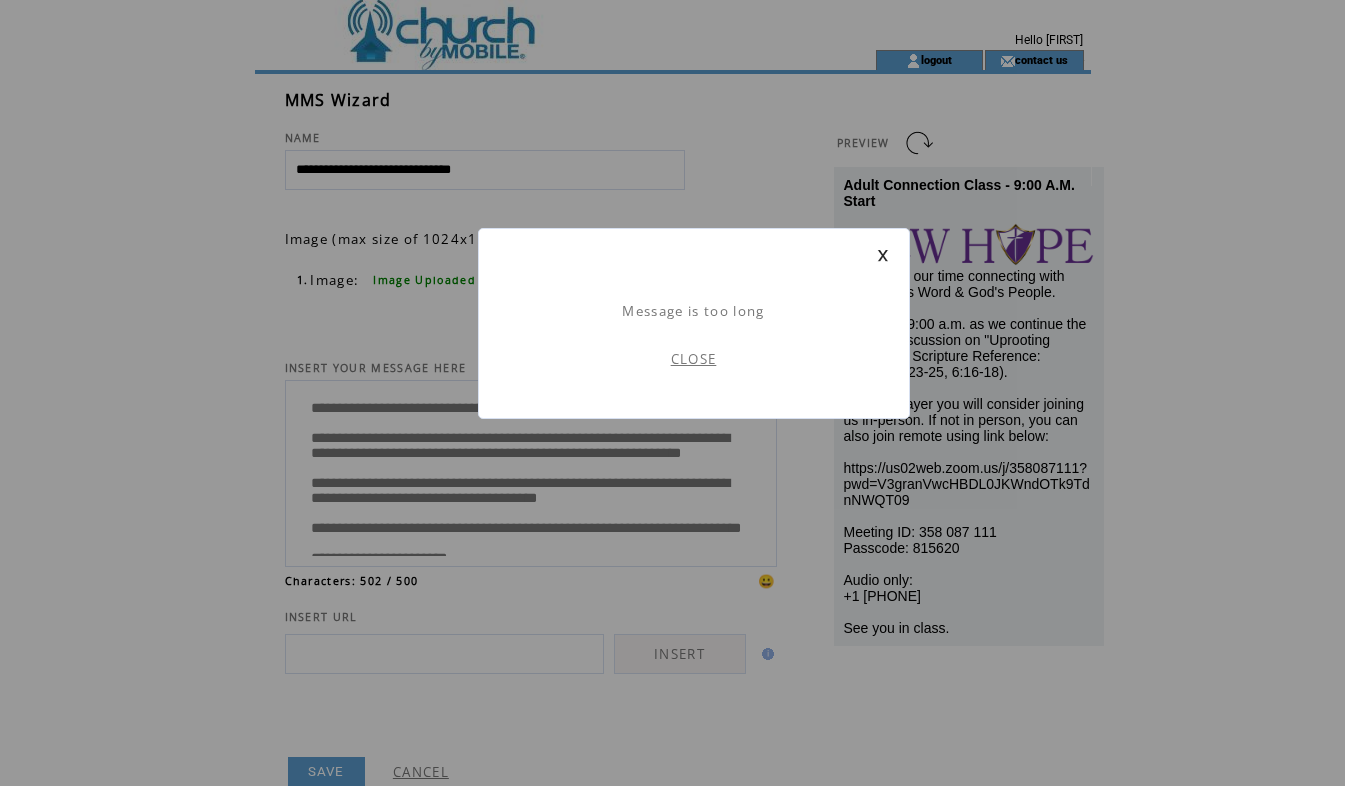 click on "CLOSE" at bounding box center [694, 359] 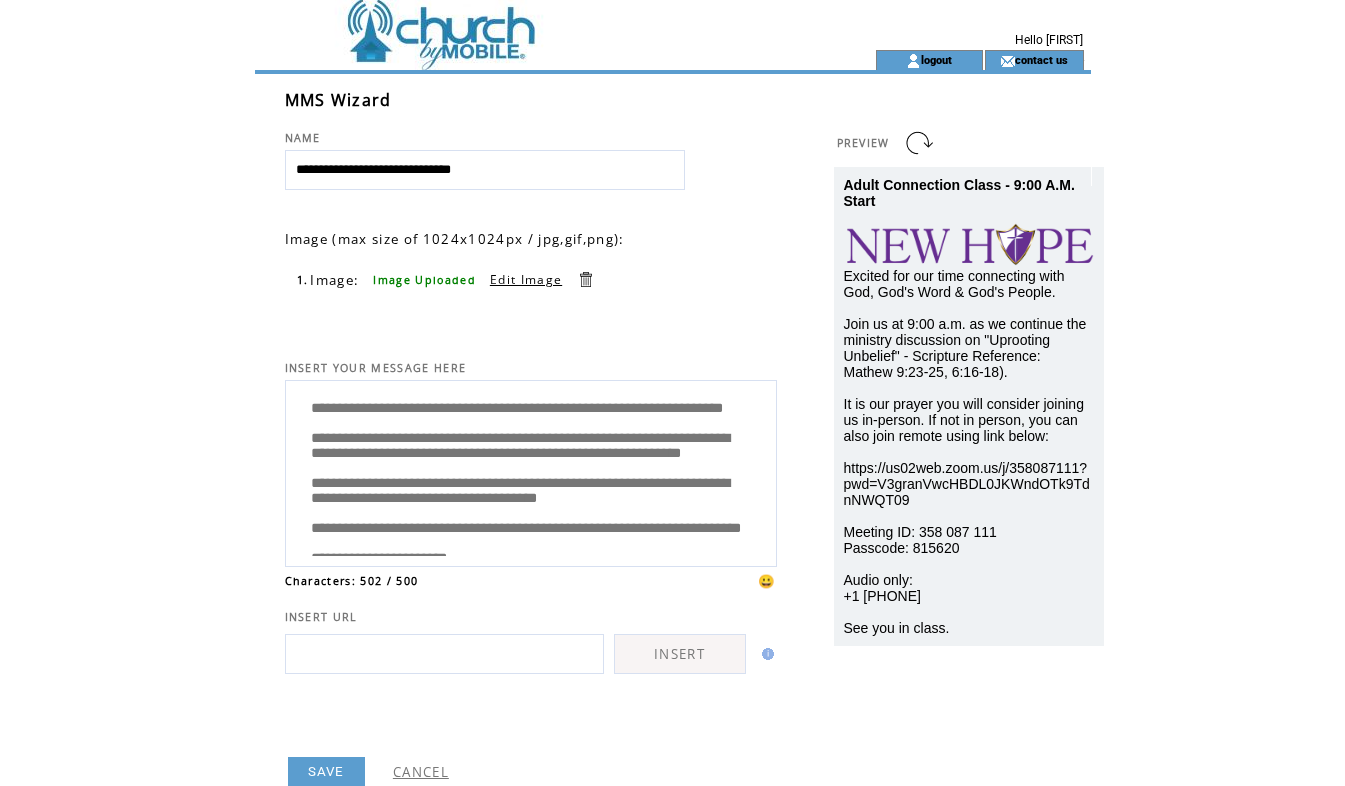 scroll, scrollTop: 0, scrollLeft: 0, axis: both 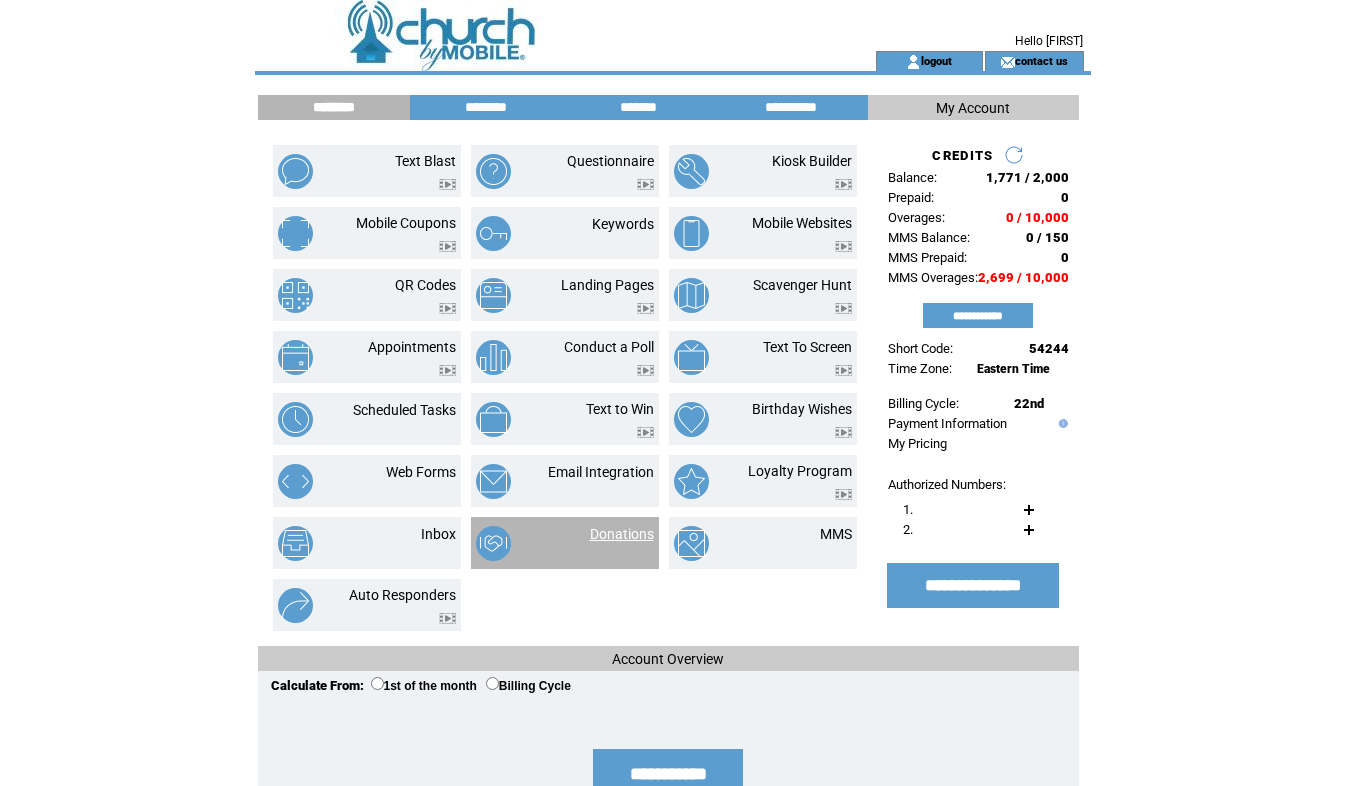 click on "Donations" at bounding box center [622, 534] 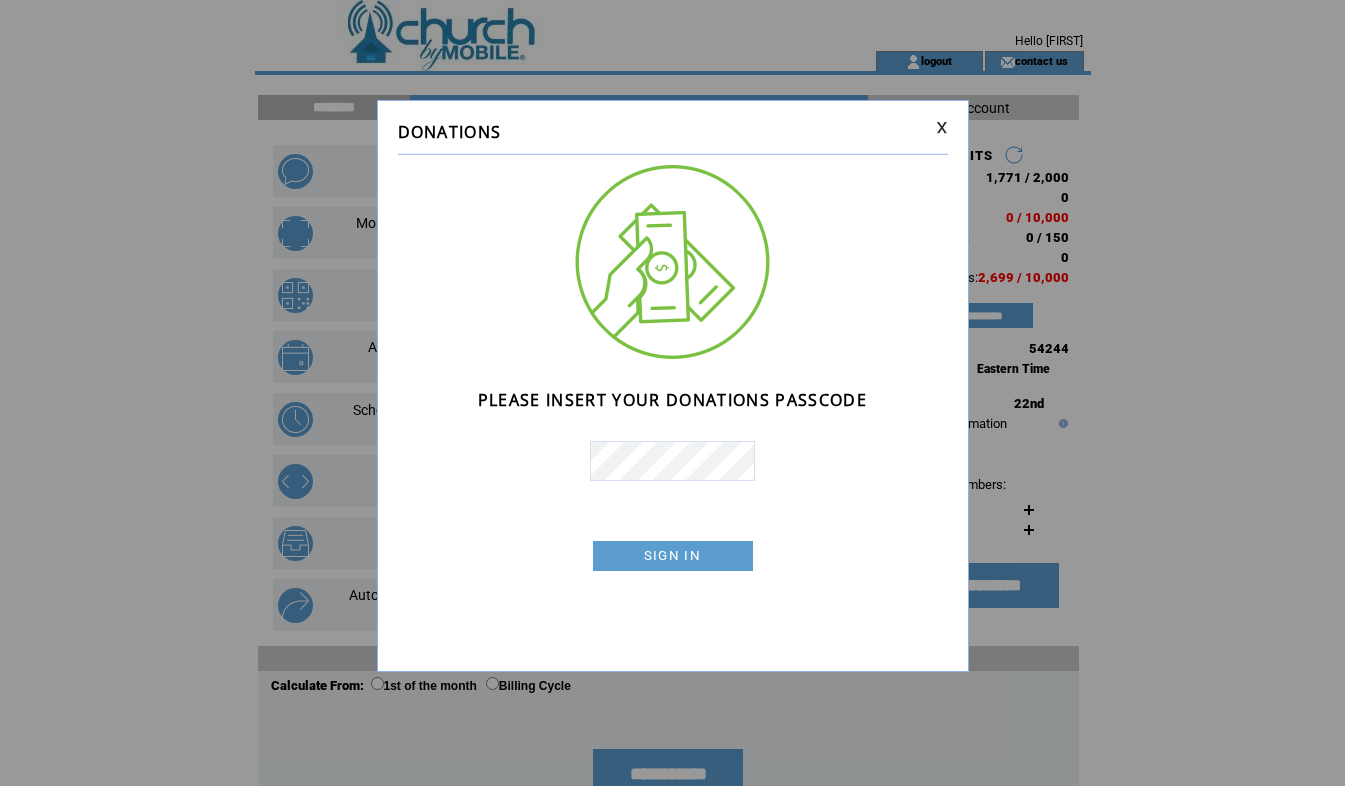scroll, scrollTop: 0, scrollLeft: 0, axis: both 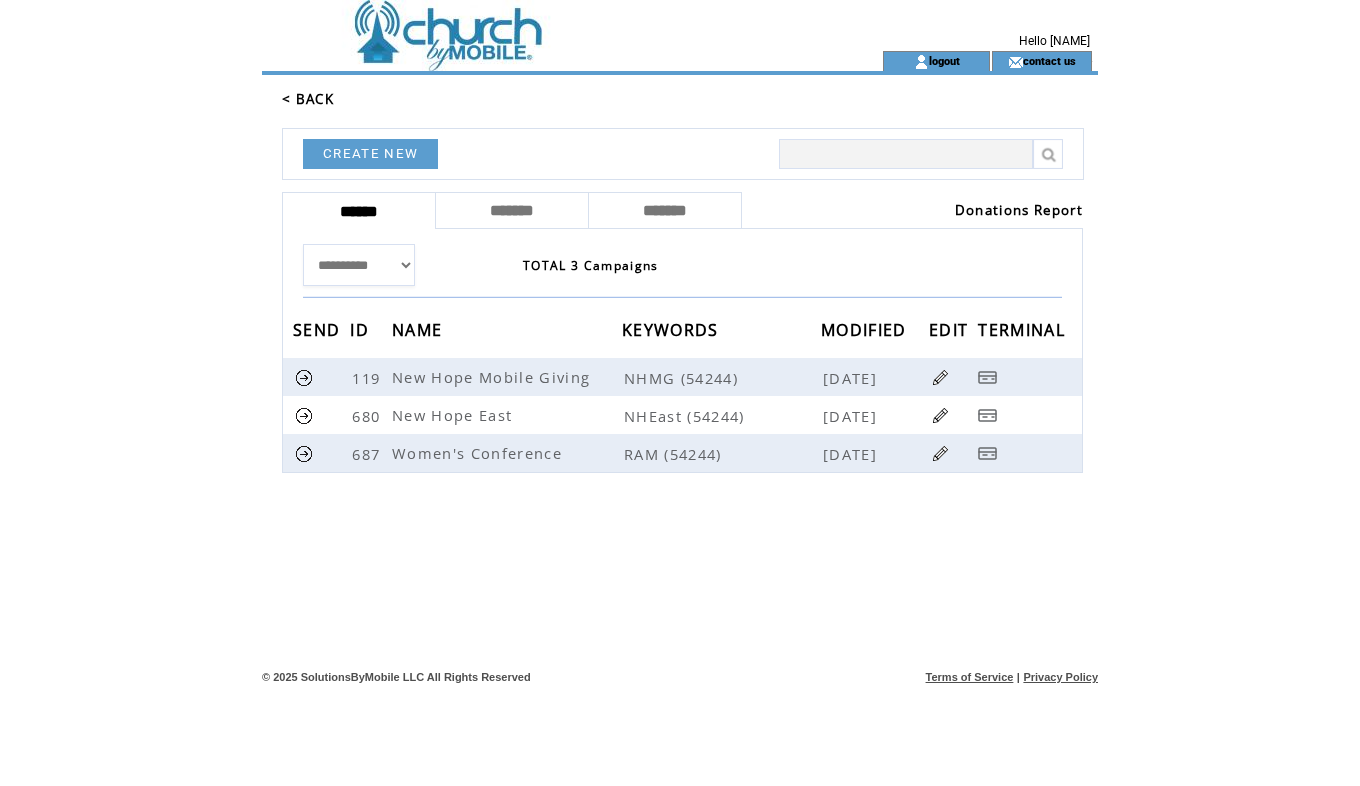 click on "Donations Report" at bounding box center [1019, 210] 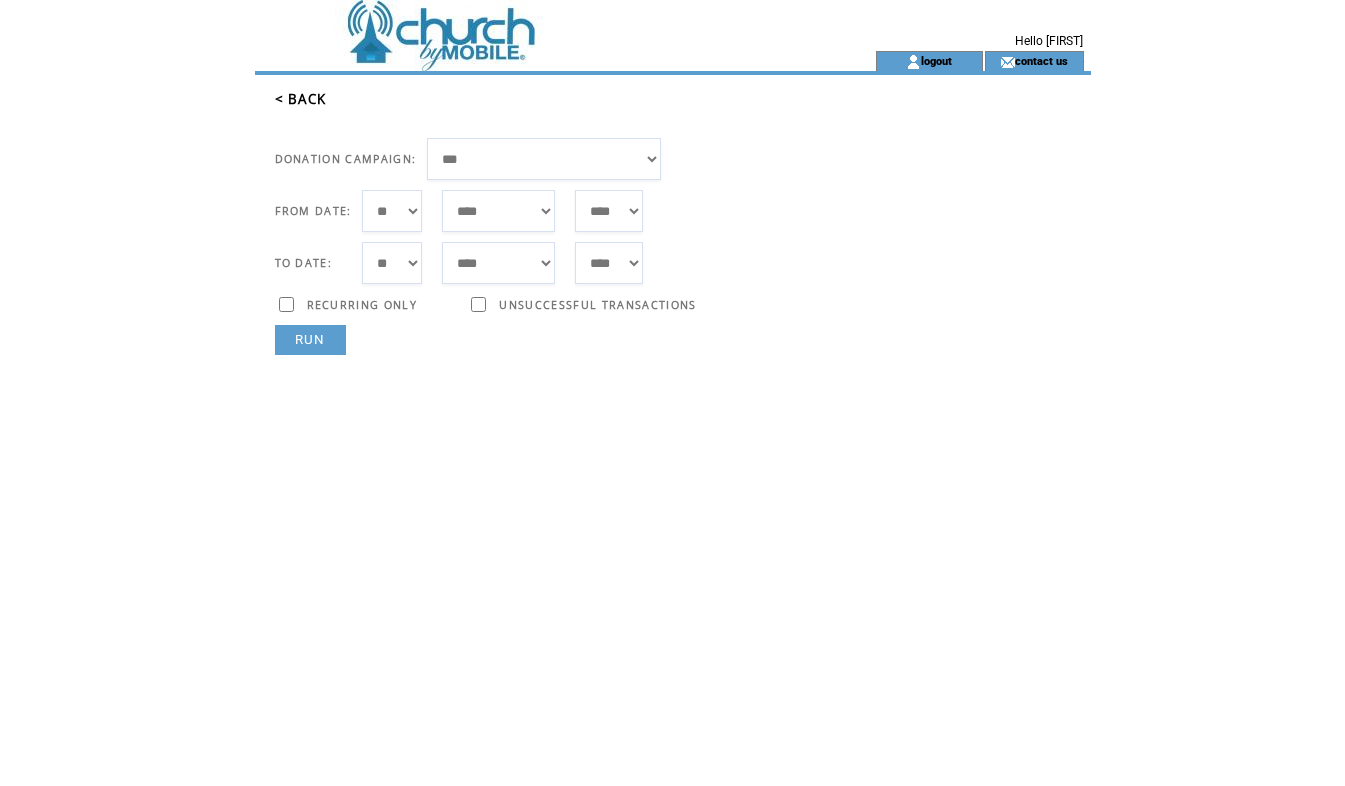 scroll, scrollTop: 0, scrollLeft: 0, axis: both 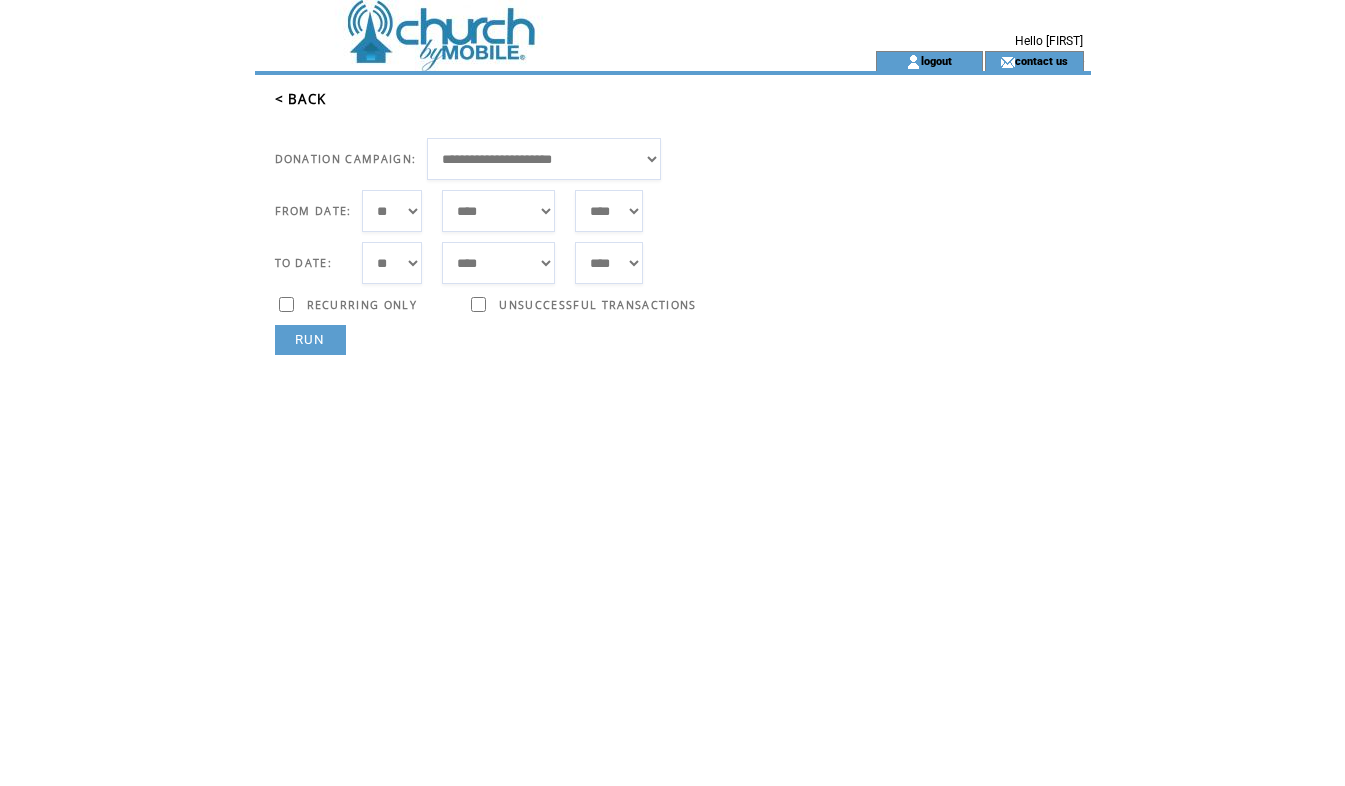 click on "[CREDIT_CARD]" at bounding box center (544, 159) 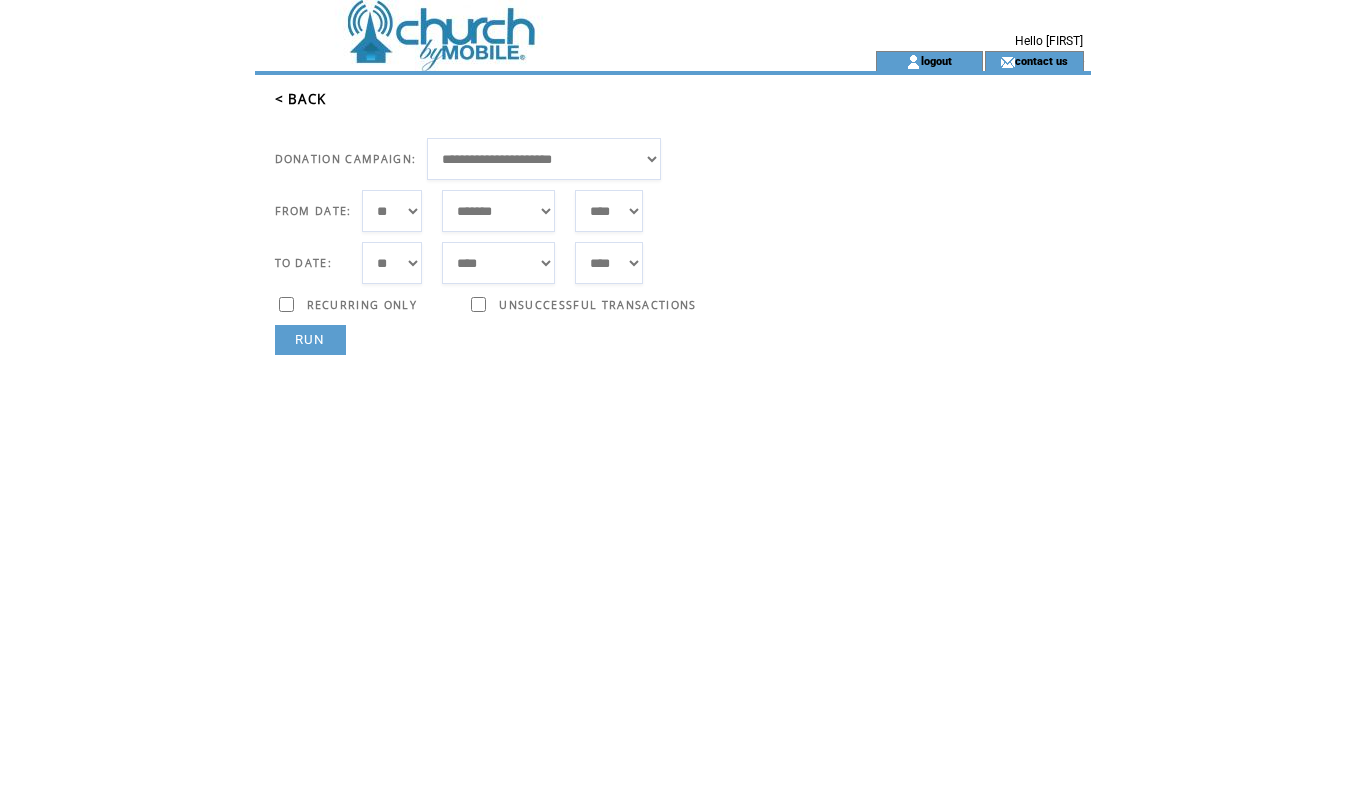 click on "*** 	 * 	 * 	 * 	 * 	 * 	 * 	 * 	 * 	 * 	 ** 	 ** 	 ** 	 ** 	 ** 	 ** 	 ** 	 ** 	 ** 	 ** 	 ** 	 ** 	 ** 	 ** 	 ** 	 ** 	 ** 	 ** 	 ** 	 ** 	 ** 	 **" at bounding box center [392, 211] 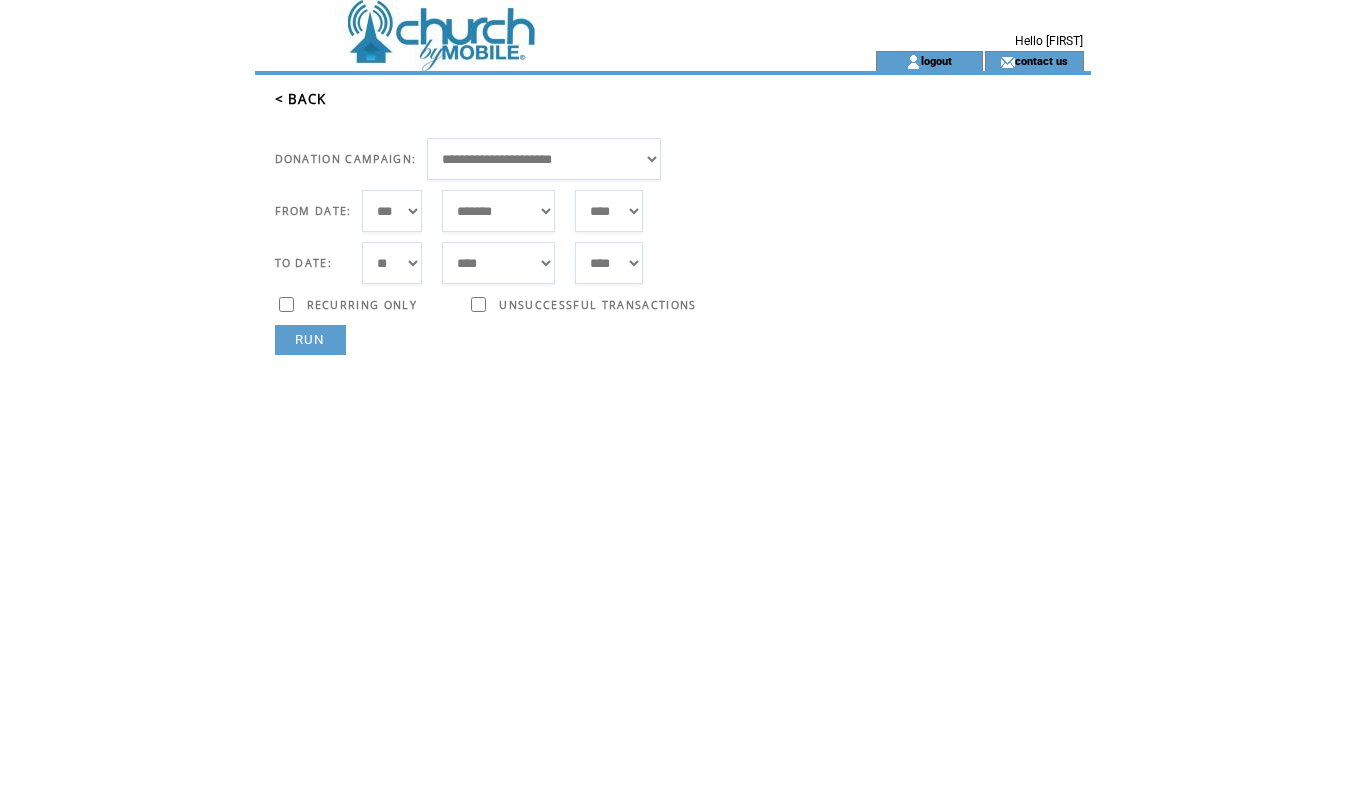 click on "*** 	 * 	 * 	 * 	 * 	 * 	 * 	 * 	 * 	 * 	 ** 	 ** 	 ** 	 ** 	 ** 	 ** 	 ** 	 ** 	 ** 	 ** 	 ** 	 ** 	 ** 	 ** 	 ** 	 ** 	 ** 	 ** 	 ** 	 ** 	 ** 	 **" at bounding box center [392, 211] 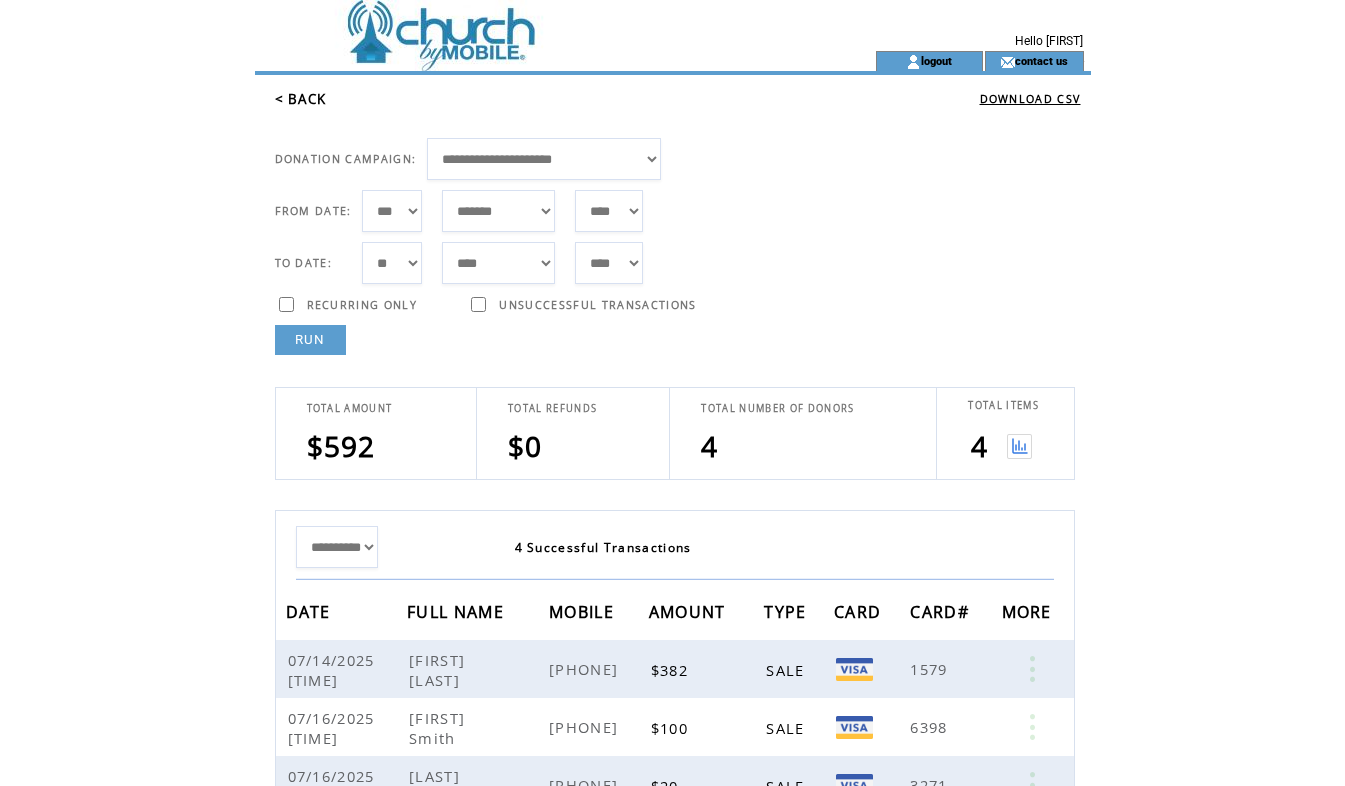 click at bounding box center [1019, 446] 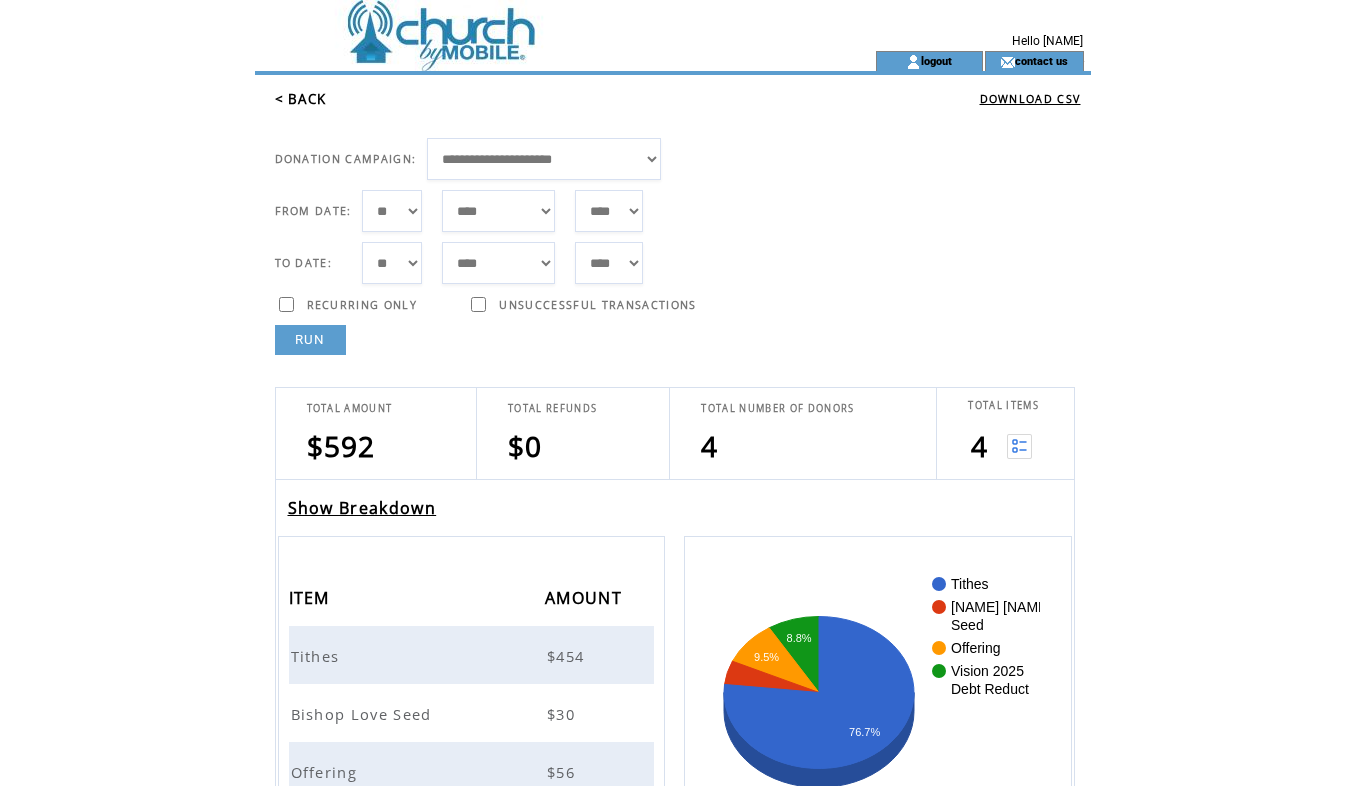 scroll, scrollTop: 0, scrollLeft: 0, axis: both 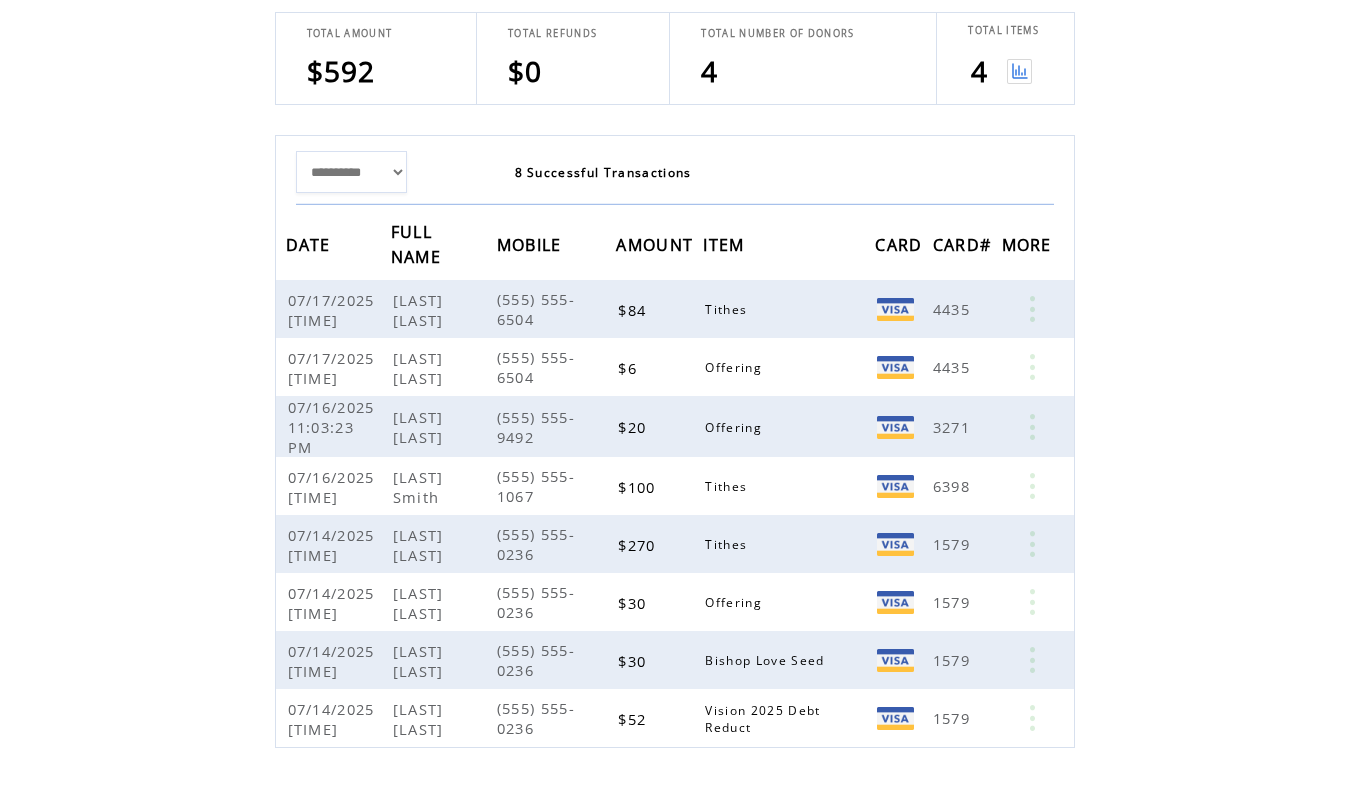 click on "**********" 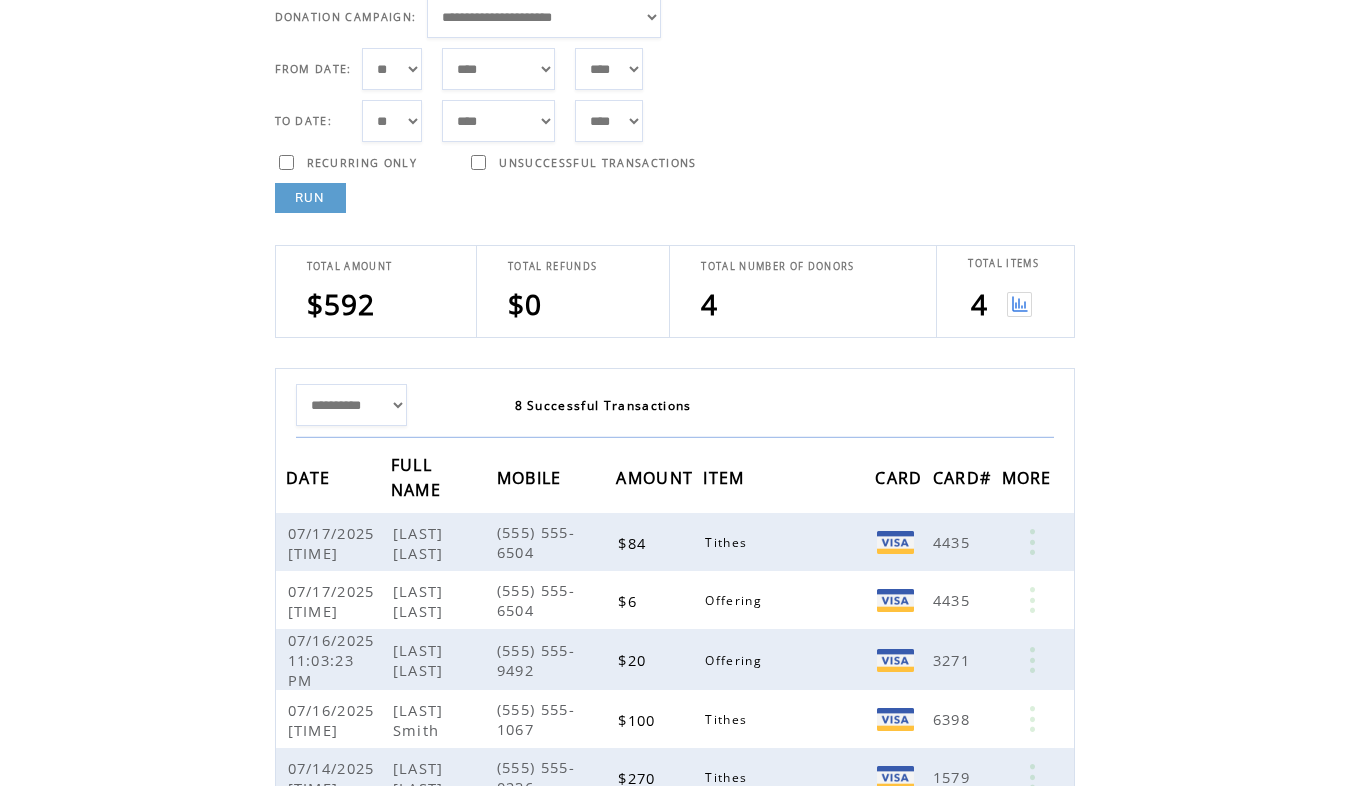 scroll, scrollTop: 127, scrollLeft: 0, axis: vertical 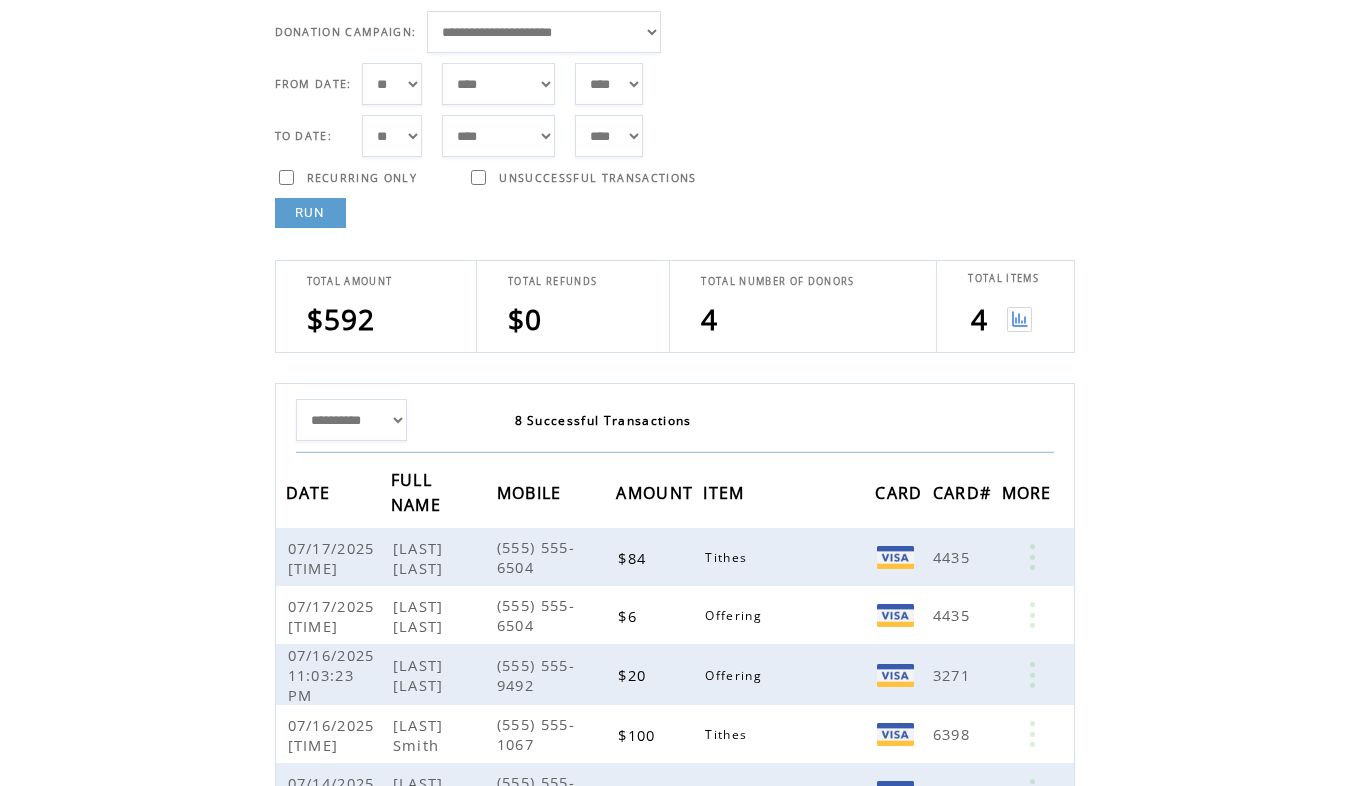 click on "**********" at bounding box center (680, 618) 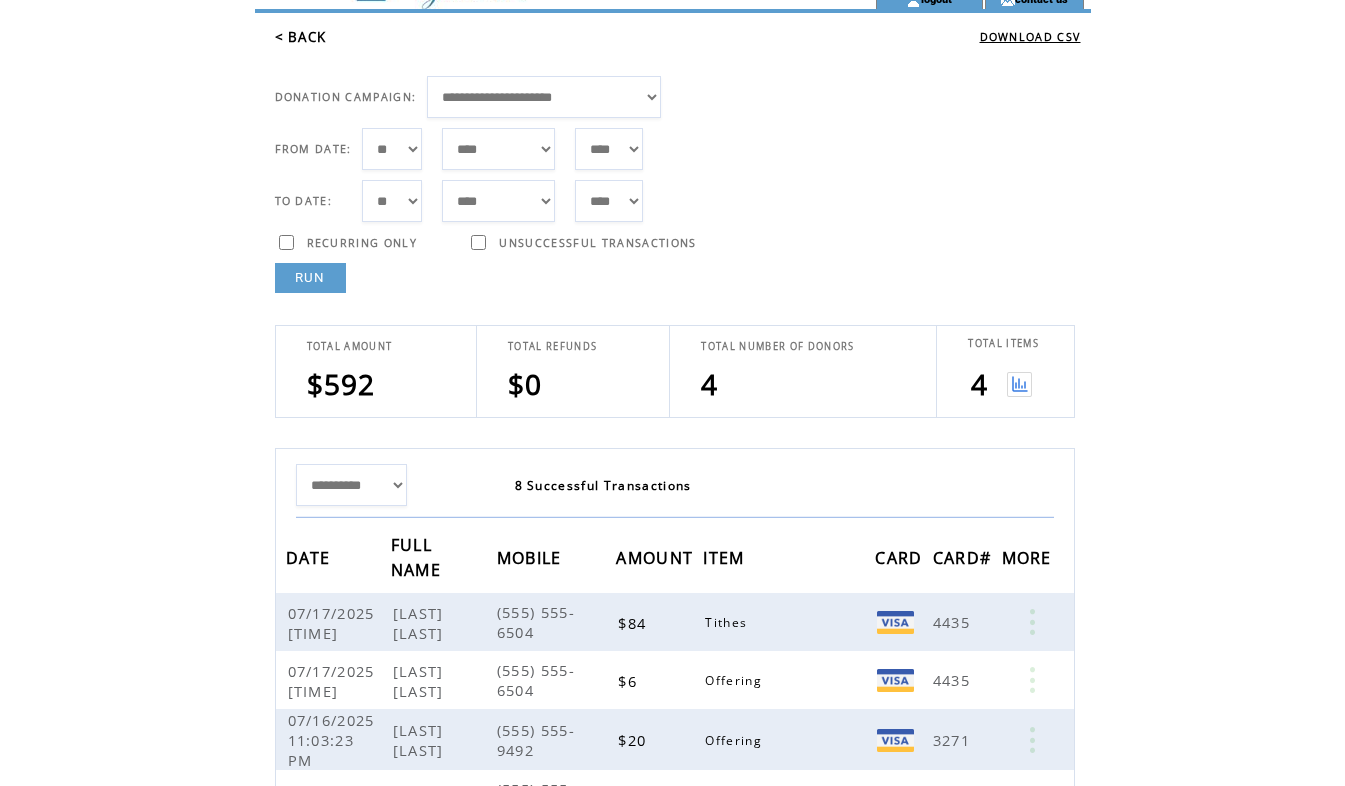 scroll, scrollTop: 54, scrollLeft: 0, axis: vertical 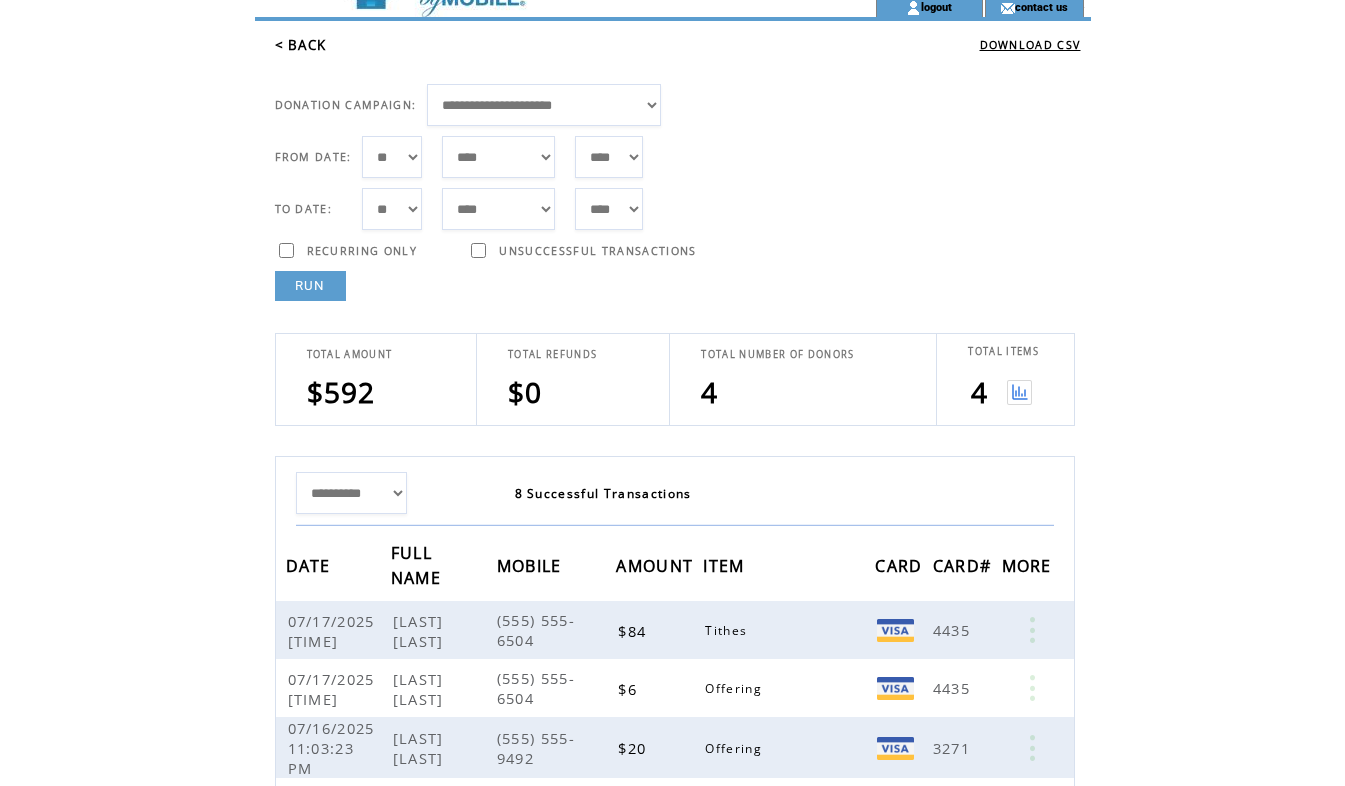 click on "**********" 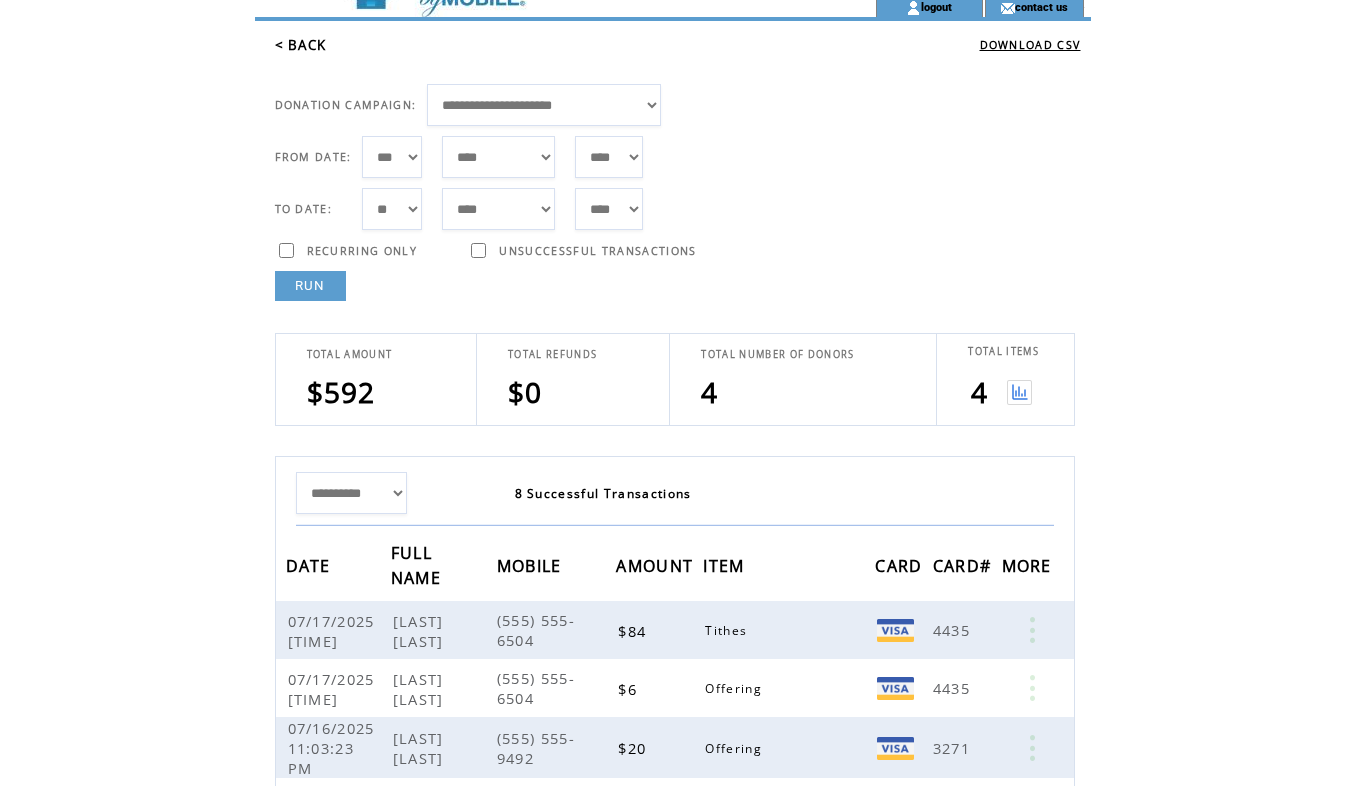 click on "*** 	 * 	 * 	 * 	 * 	 * 	 * 	 * 	 * 	 * 	 ** 	 ** 	 ** 	 ** 	 ** 	 ** 	 ** 	 ** 	 ** 	 ** 	 ** 	 ** 	 ** 	 ** 	 ** 	 ** 	 ** 	 ** 	 ** 	 ** 	 ** 	 **" at bounding box center [392, 157] 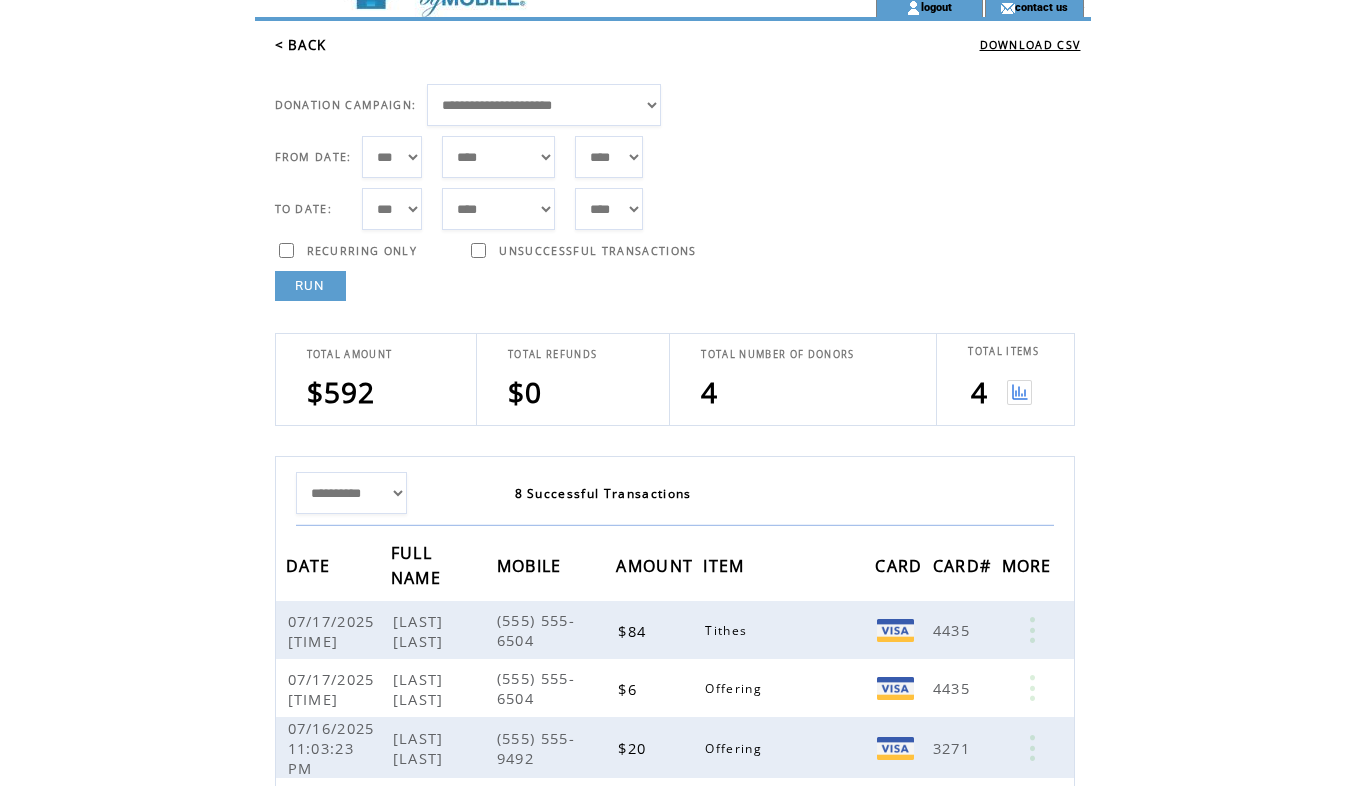 click on "RUN" at bounding box center [310, 286] 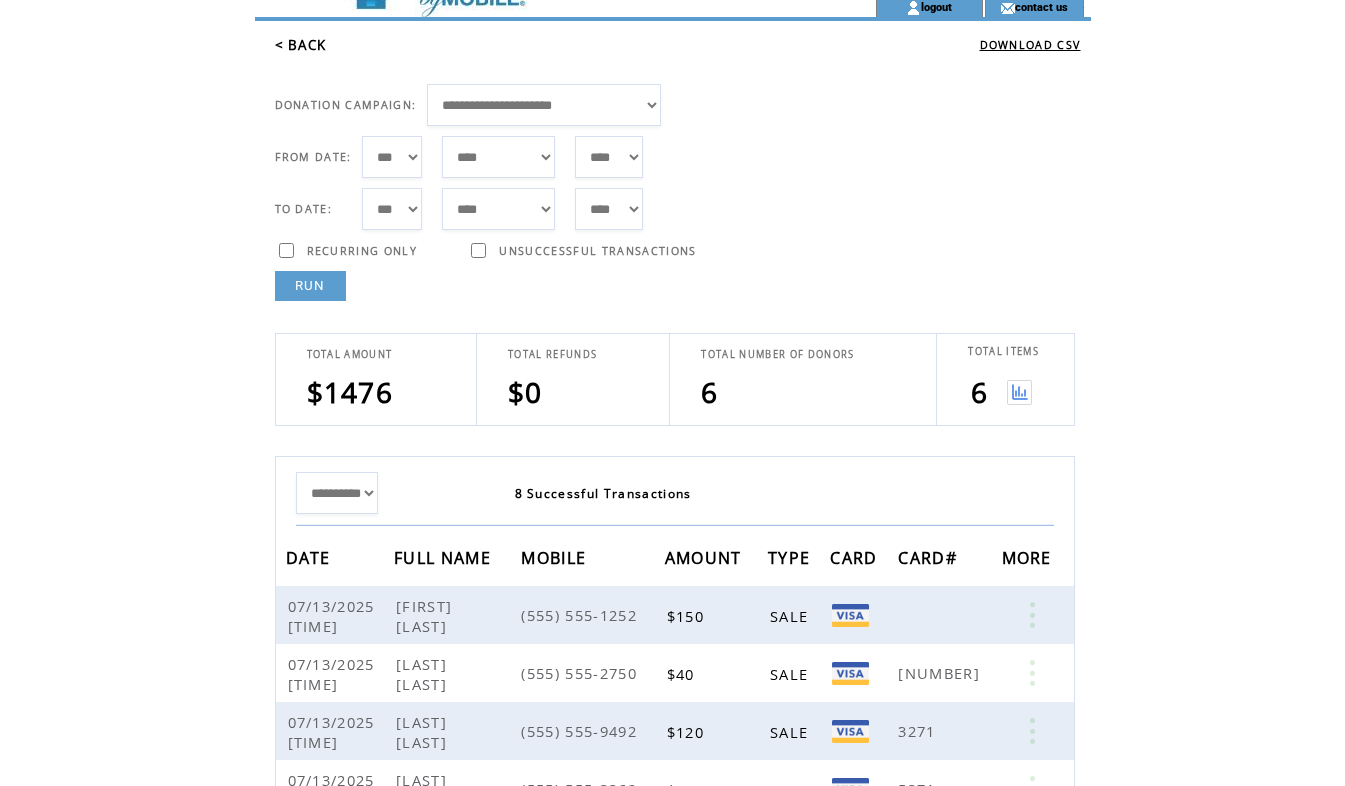 click at bounding box center [1019, 392] 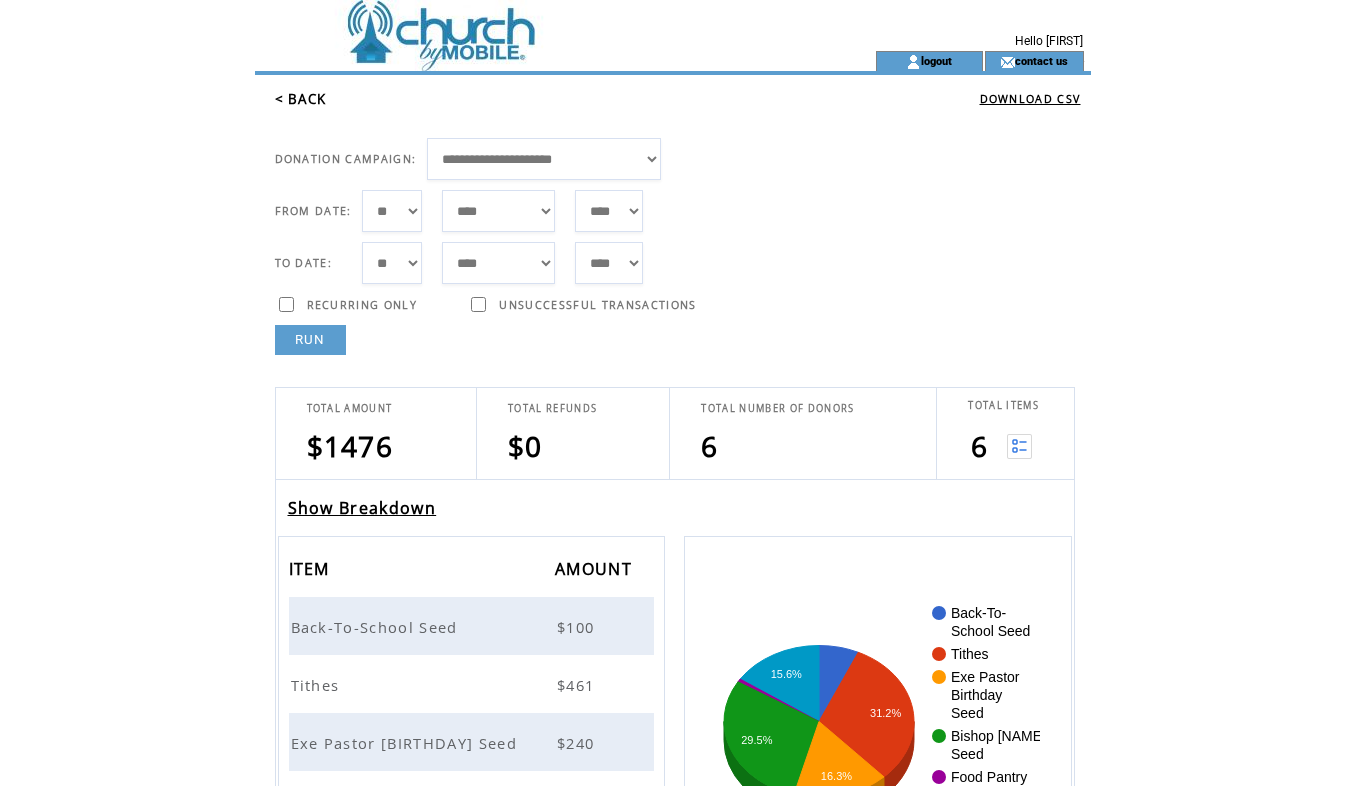 scroll, scrollTop: 0, scrollLeft: 0, axis: both 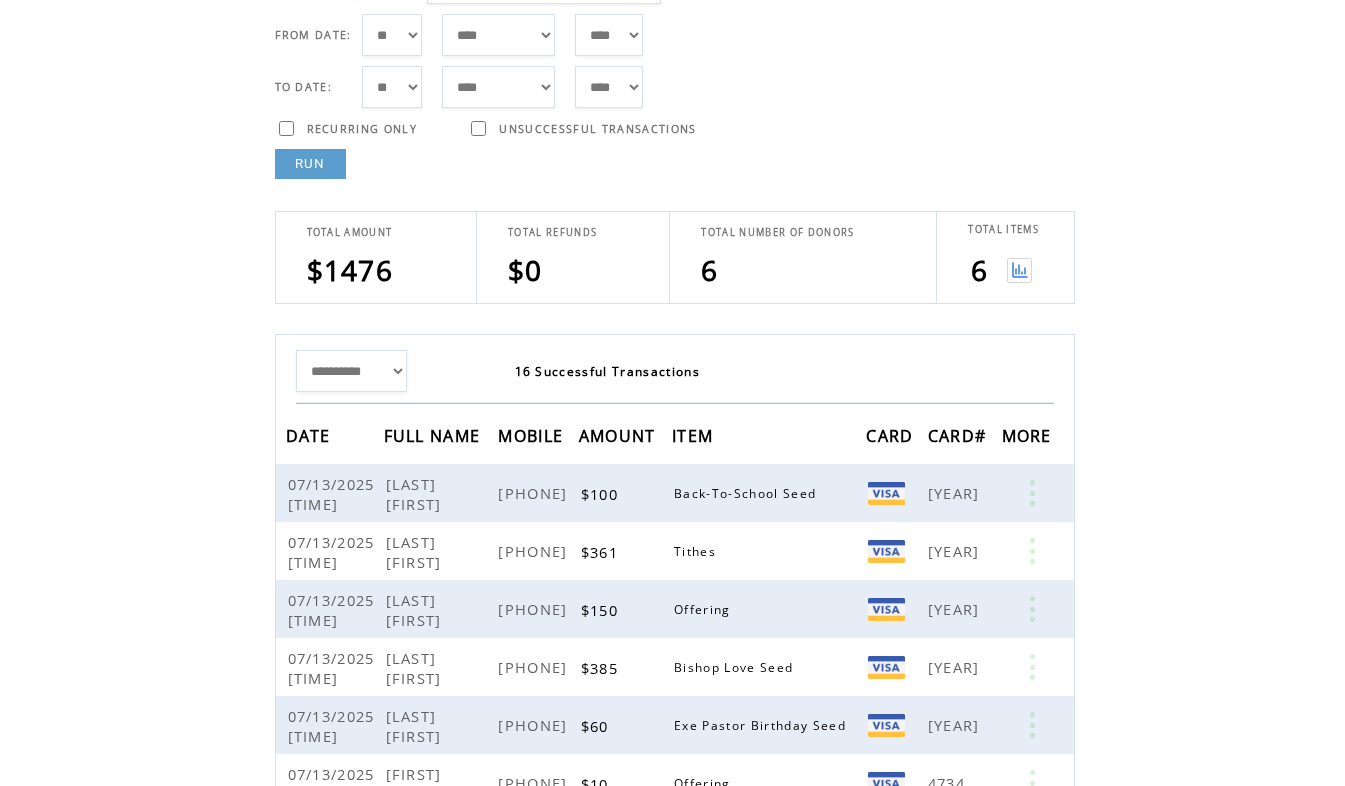 click on "**********" 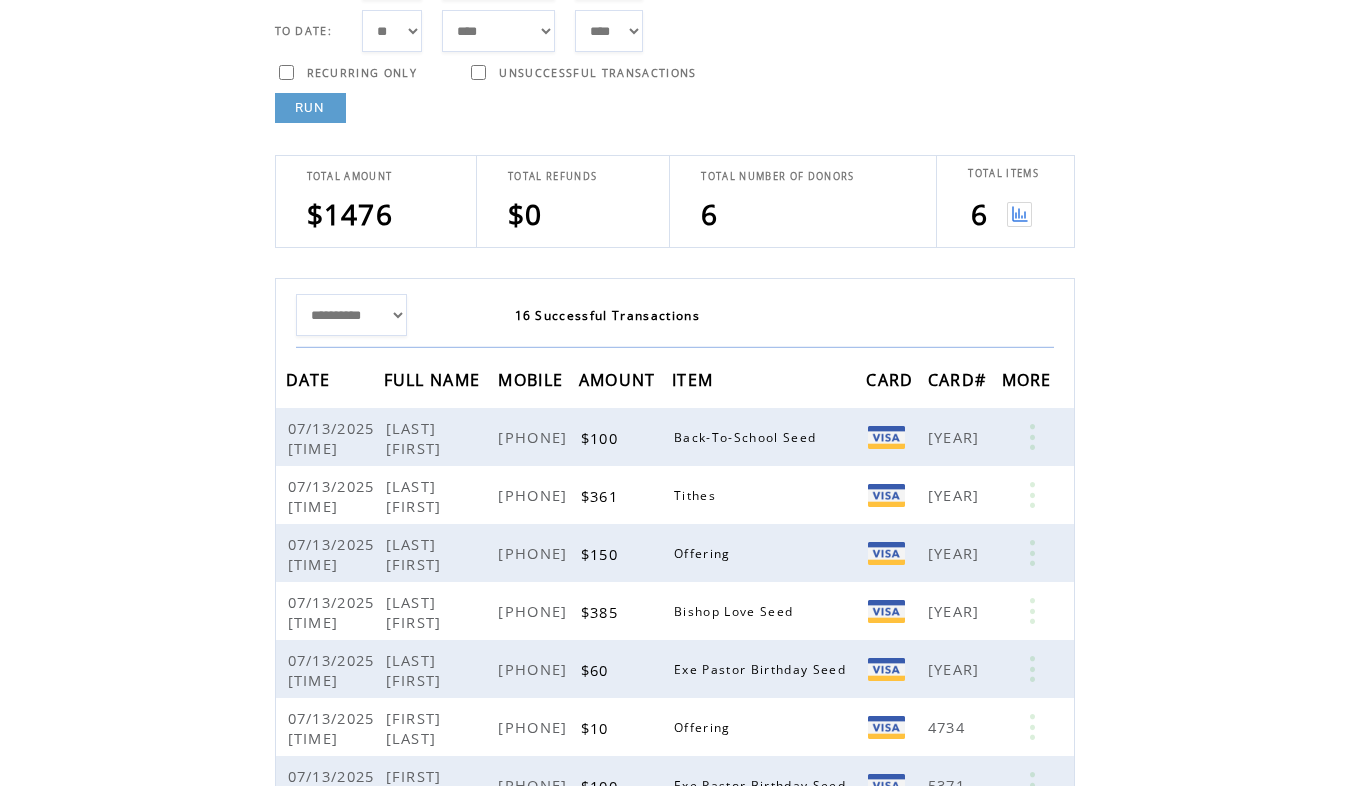 scroll, scrollTop: 225, scrollLeft: 0, axis: vertical 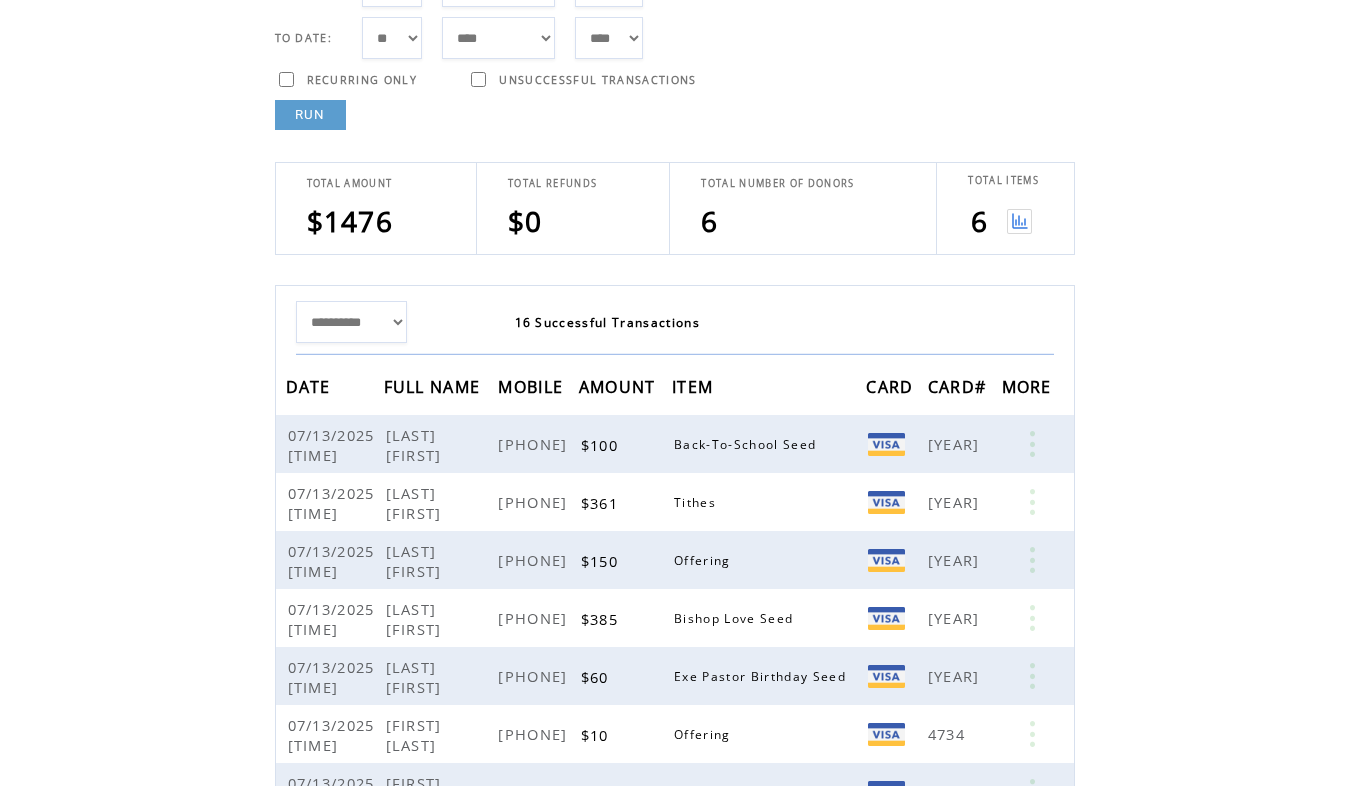click on "**********" 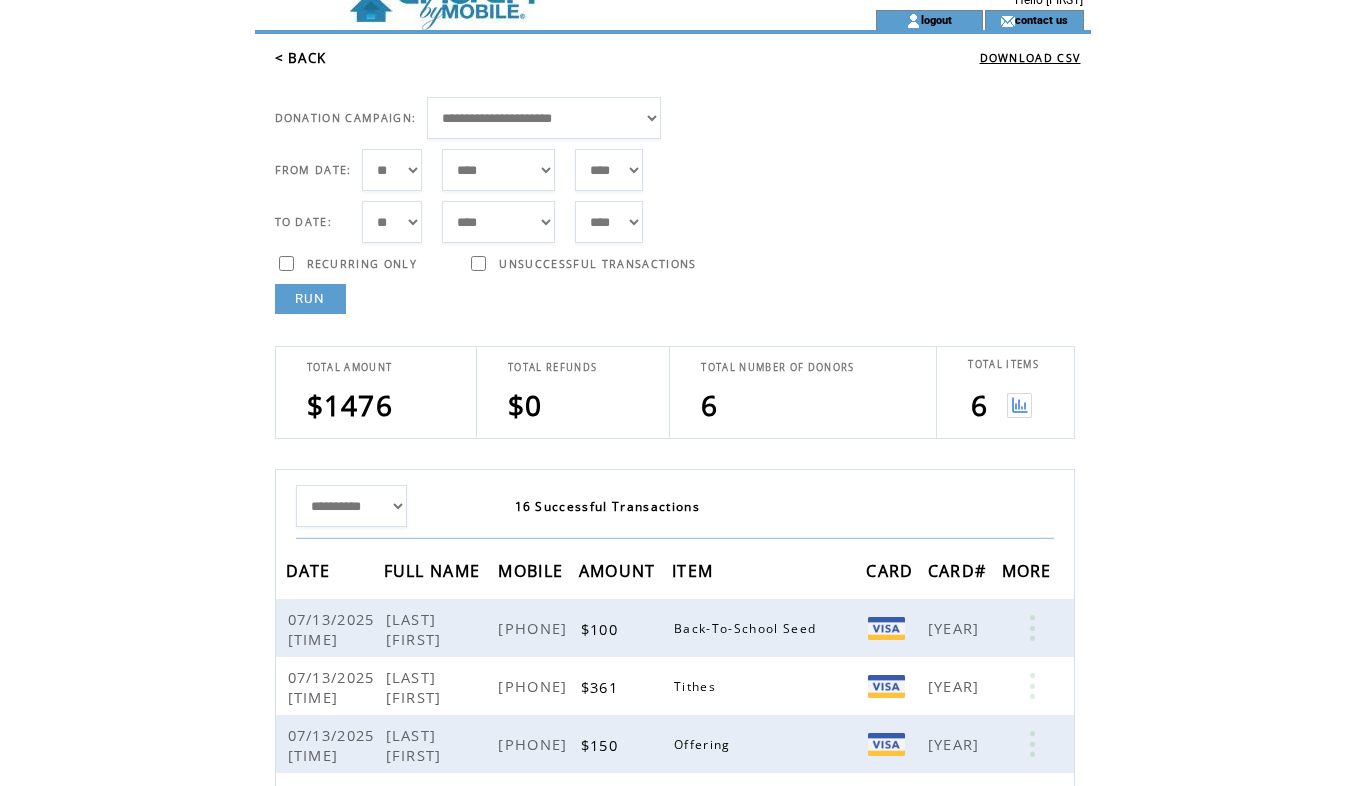 scroll, scrollTop: 0, scrollLeft: 0, axis: both 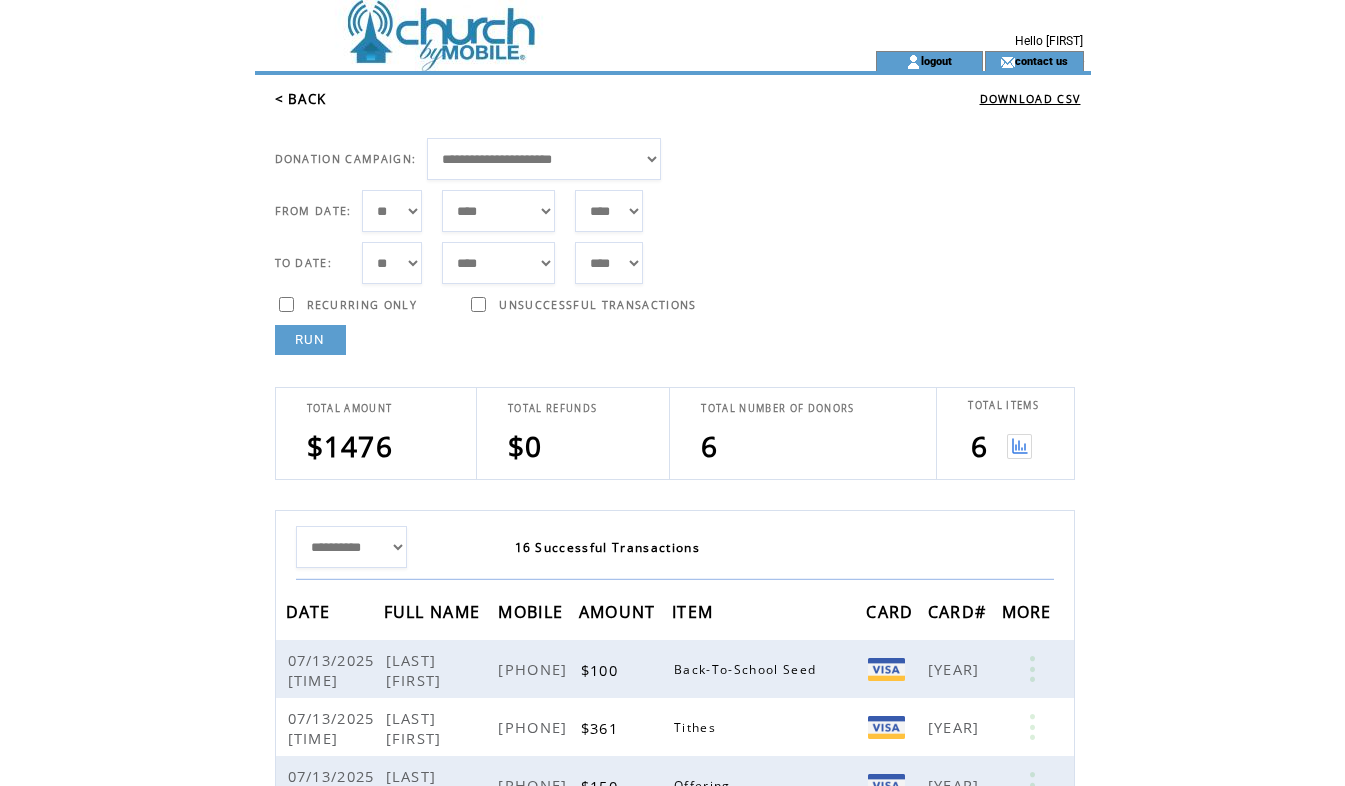 click on "< BACK" at bounding box center [301, 99] 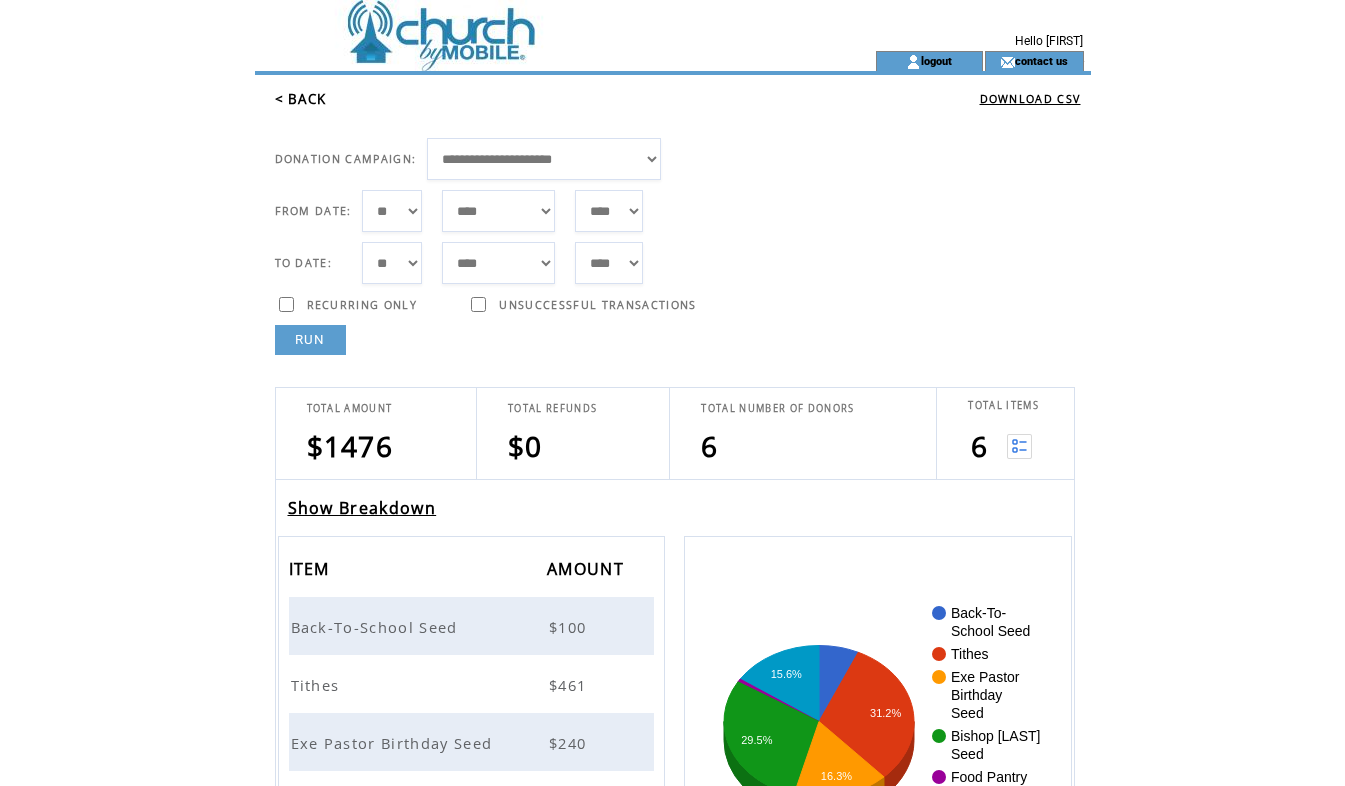 scroll, scrollTop: 0, scrollLeft: 0, axis: both 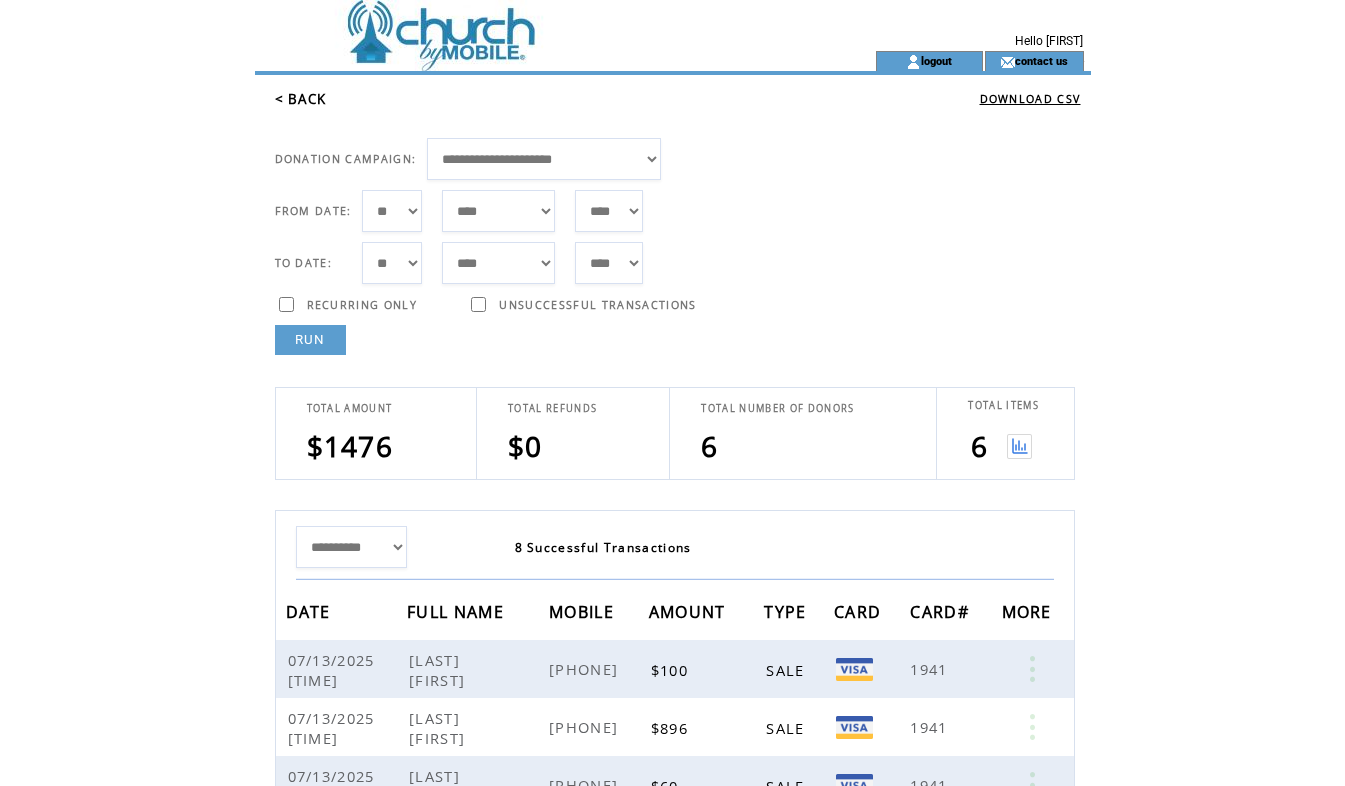 click on "< BACK" at bounding box center [301, 99] 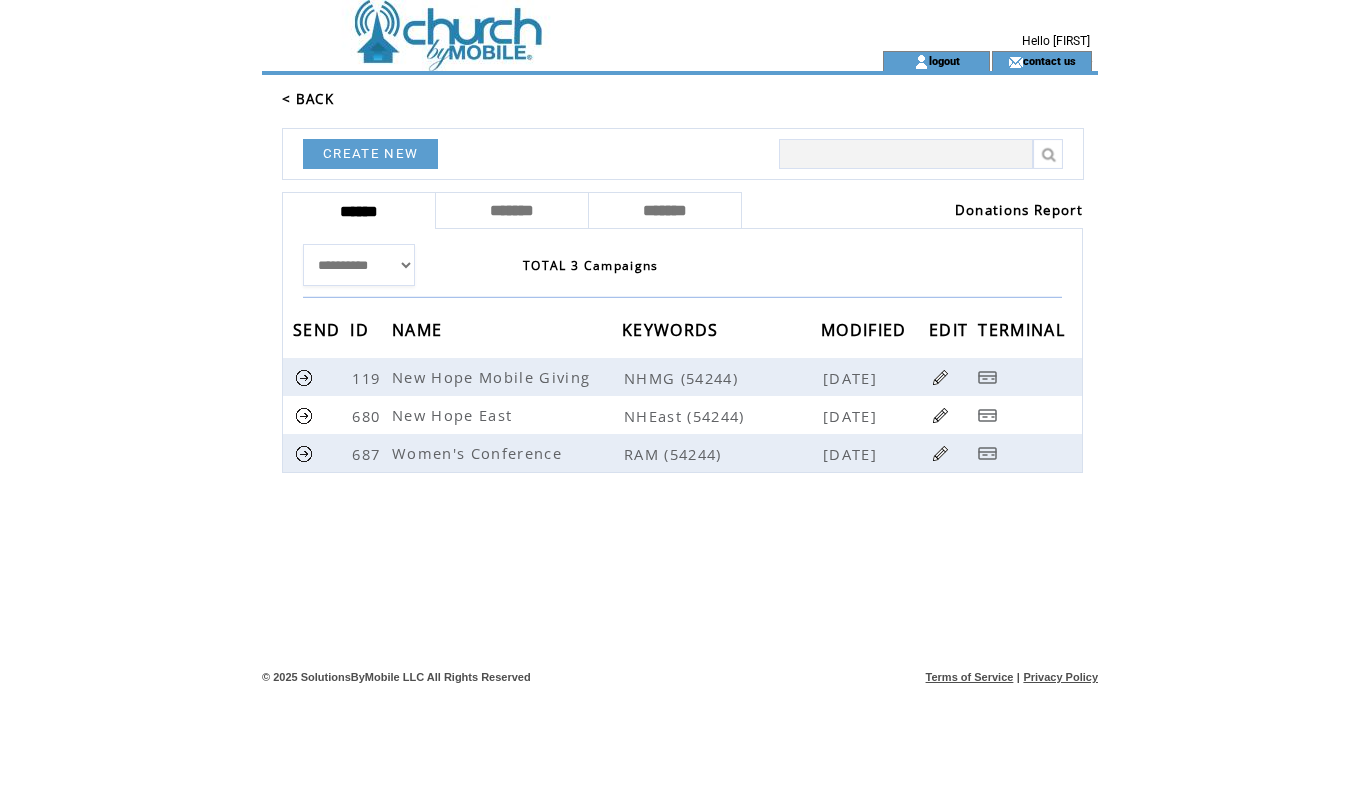 scroll, scrollTop: 0, scrollLeft: 0, axis: both 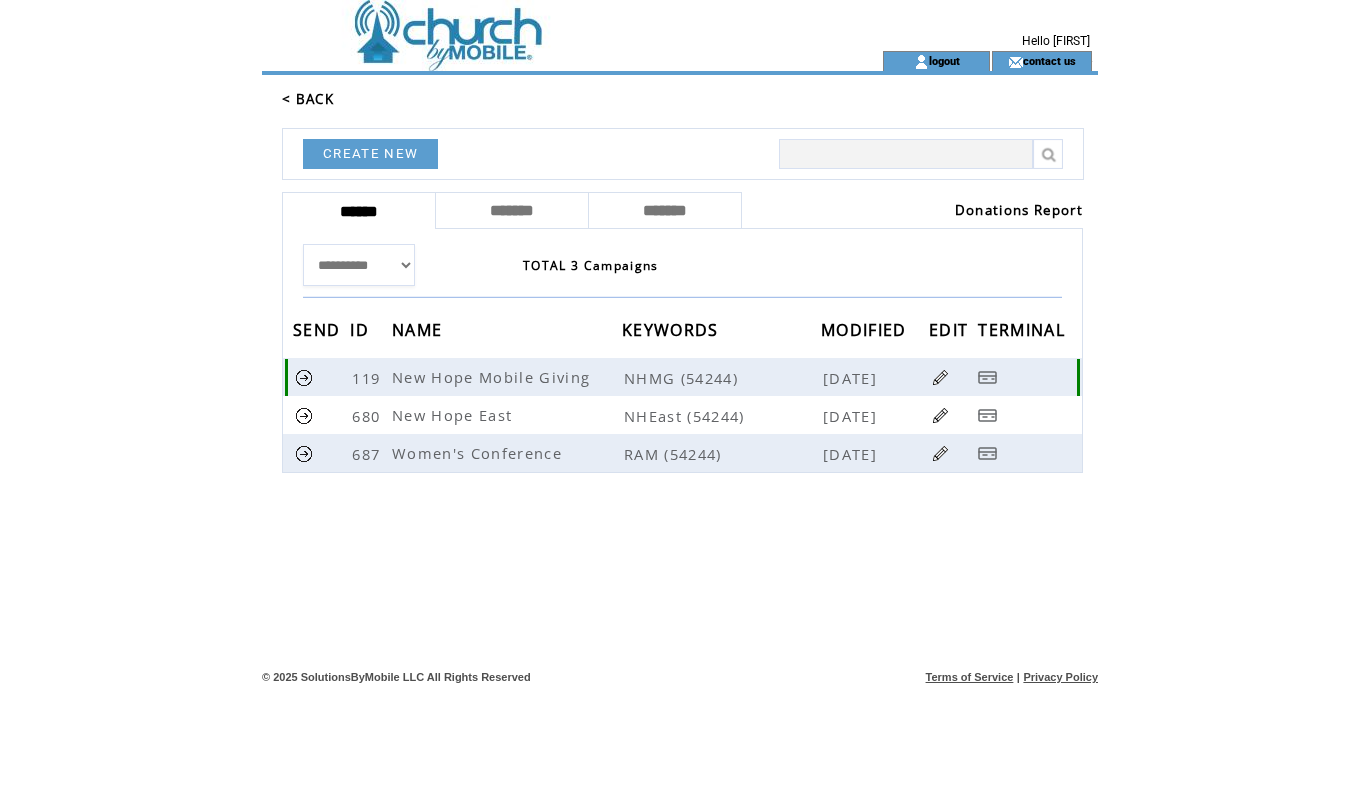 click at bounding box center [940, 377] 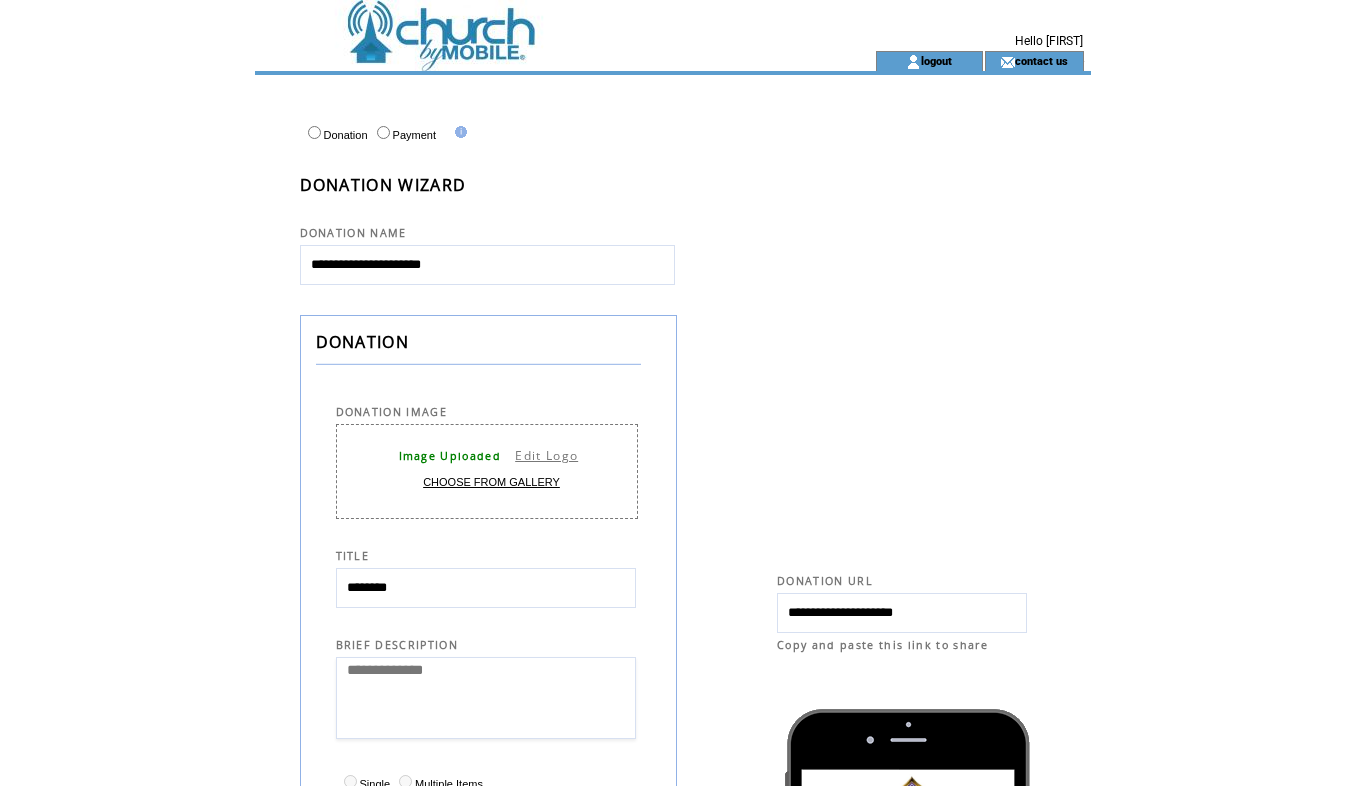 select 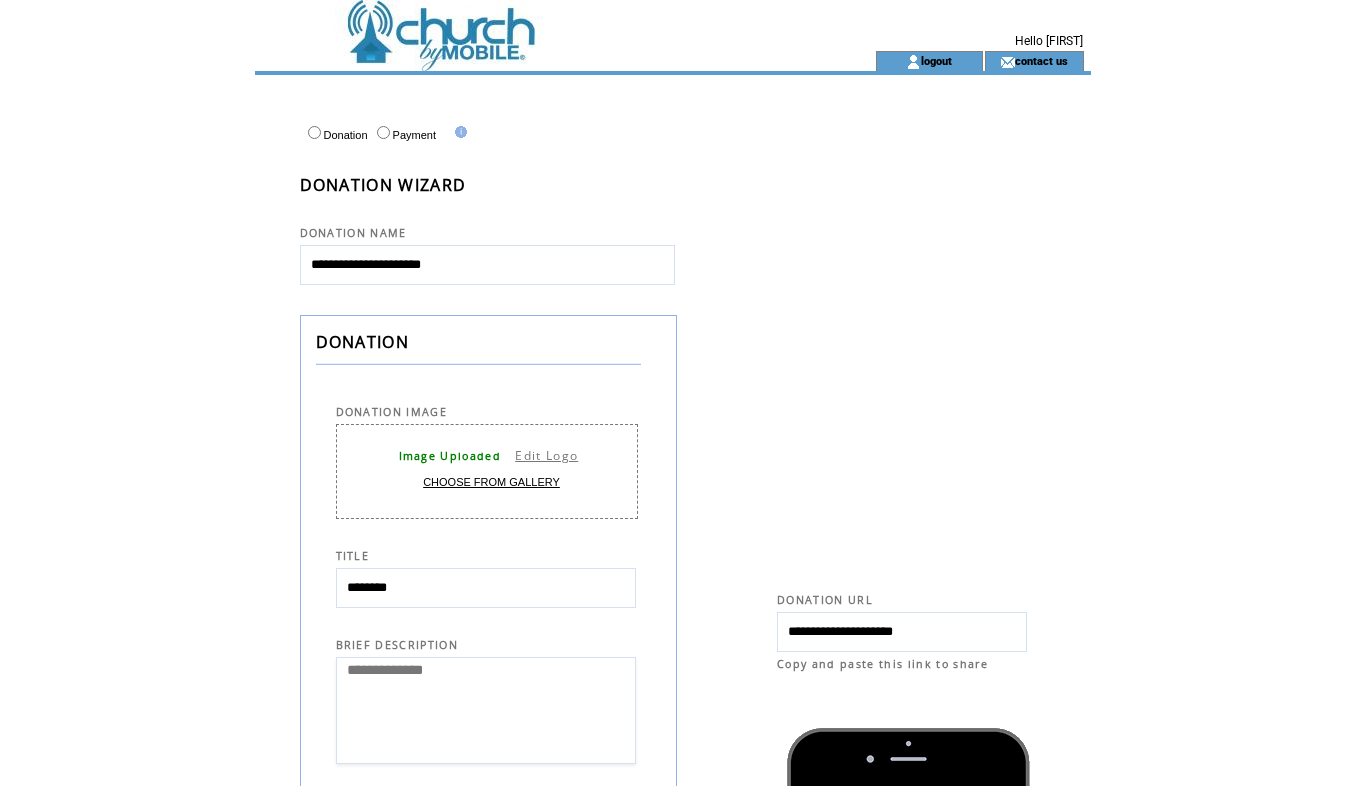scroll, scrollTop: 0, scrollLeft: 0, axis: both 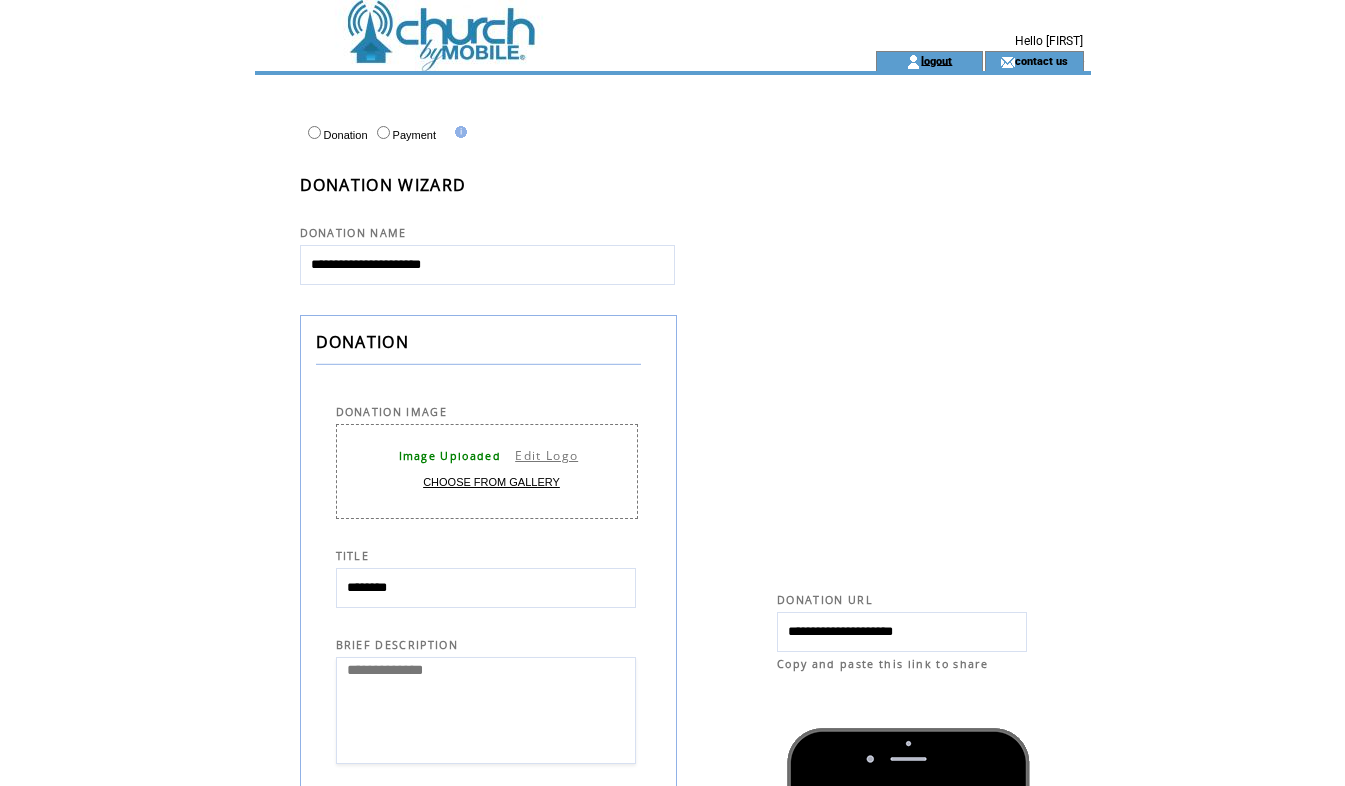 click on "logout" at bounding box center (936, 60) 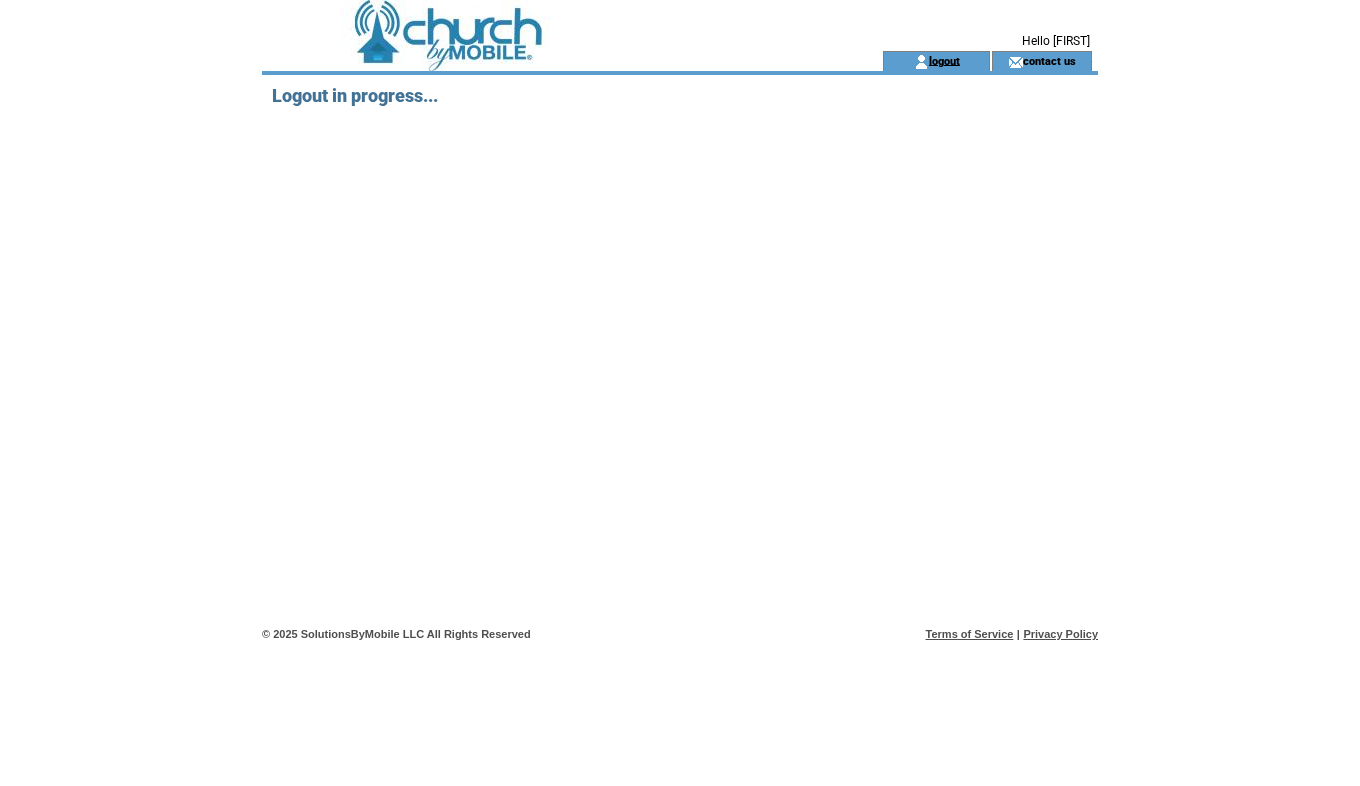 scroll, scrollTop: 0, scrollLeft: 0, axis: both 